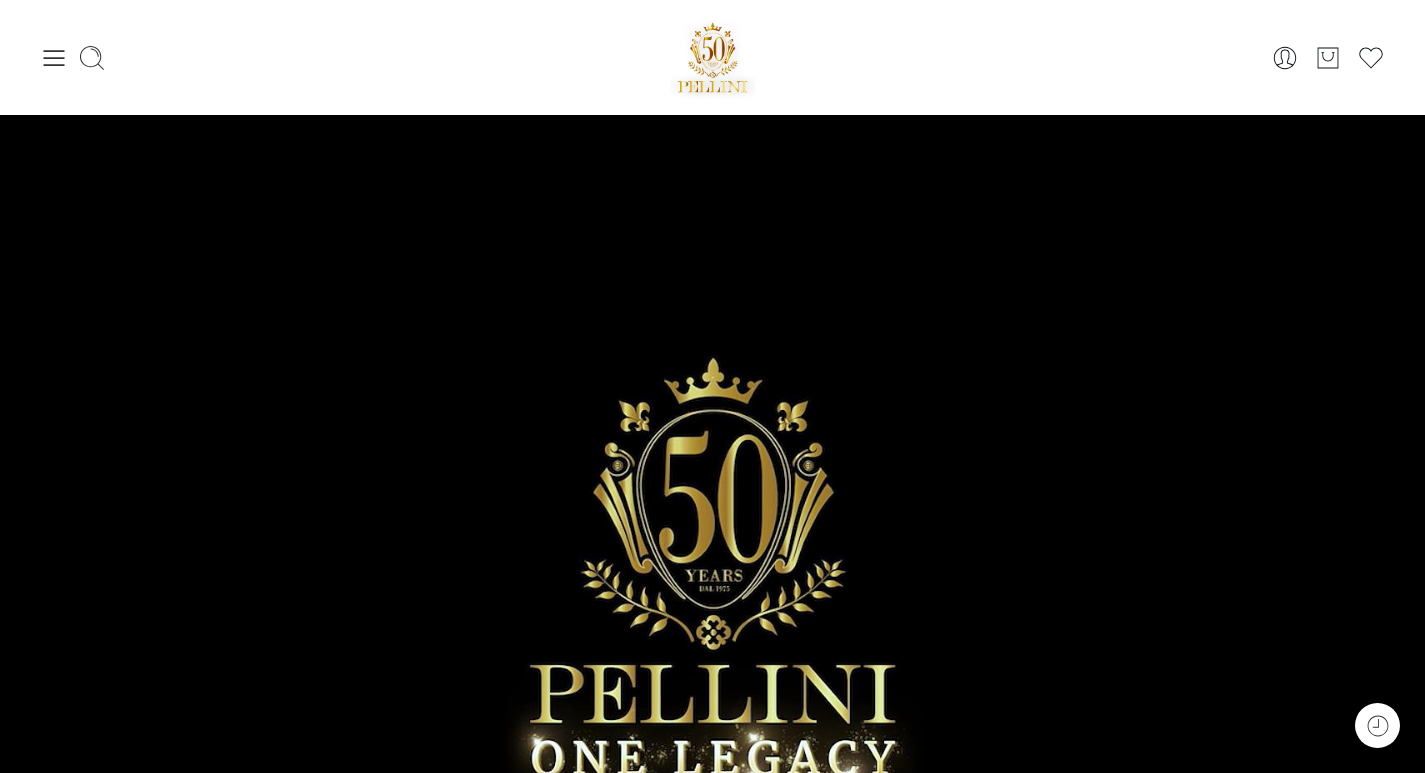 scroll, scrollTop: 0, scrollLeft: 0, axis: both 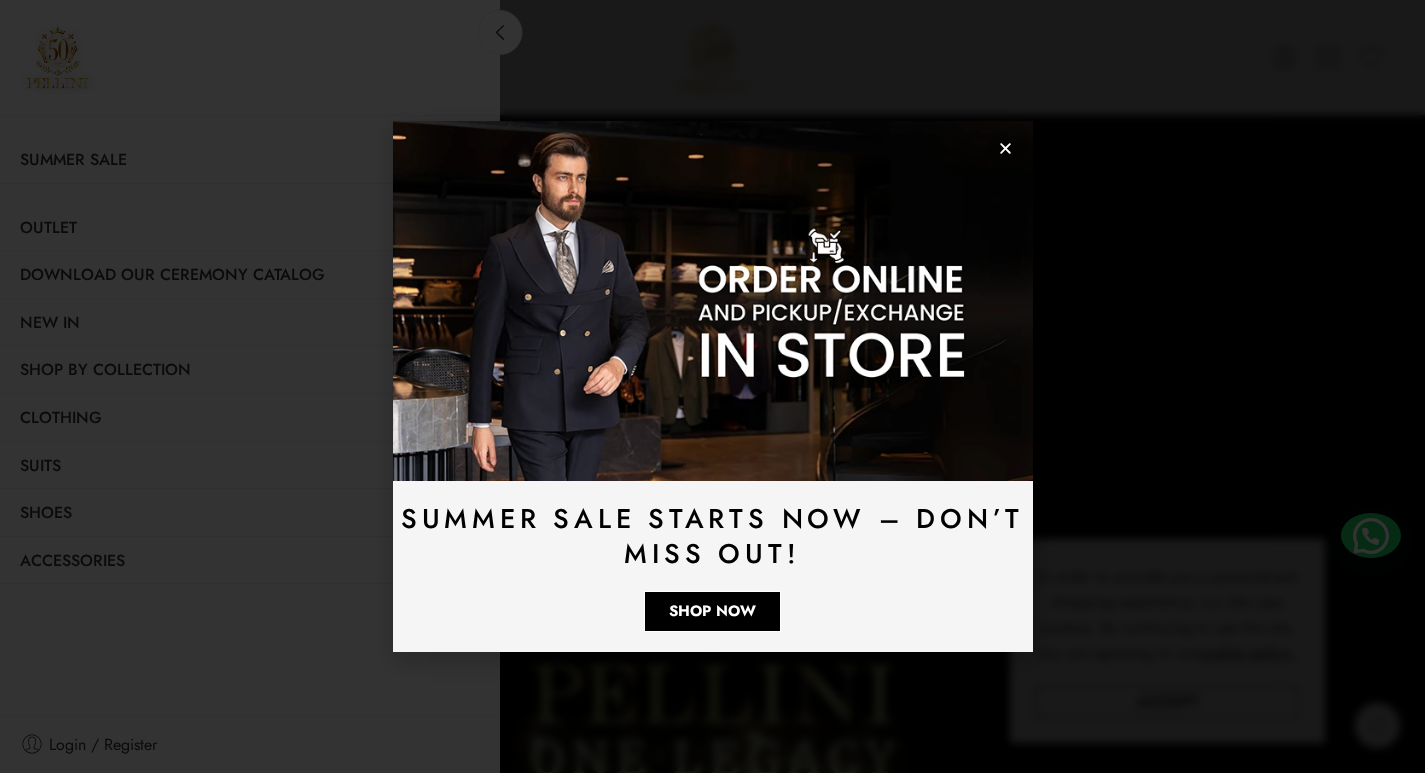 click 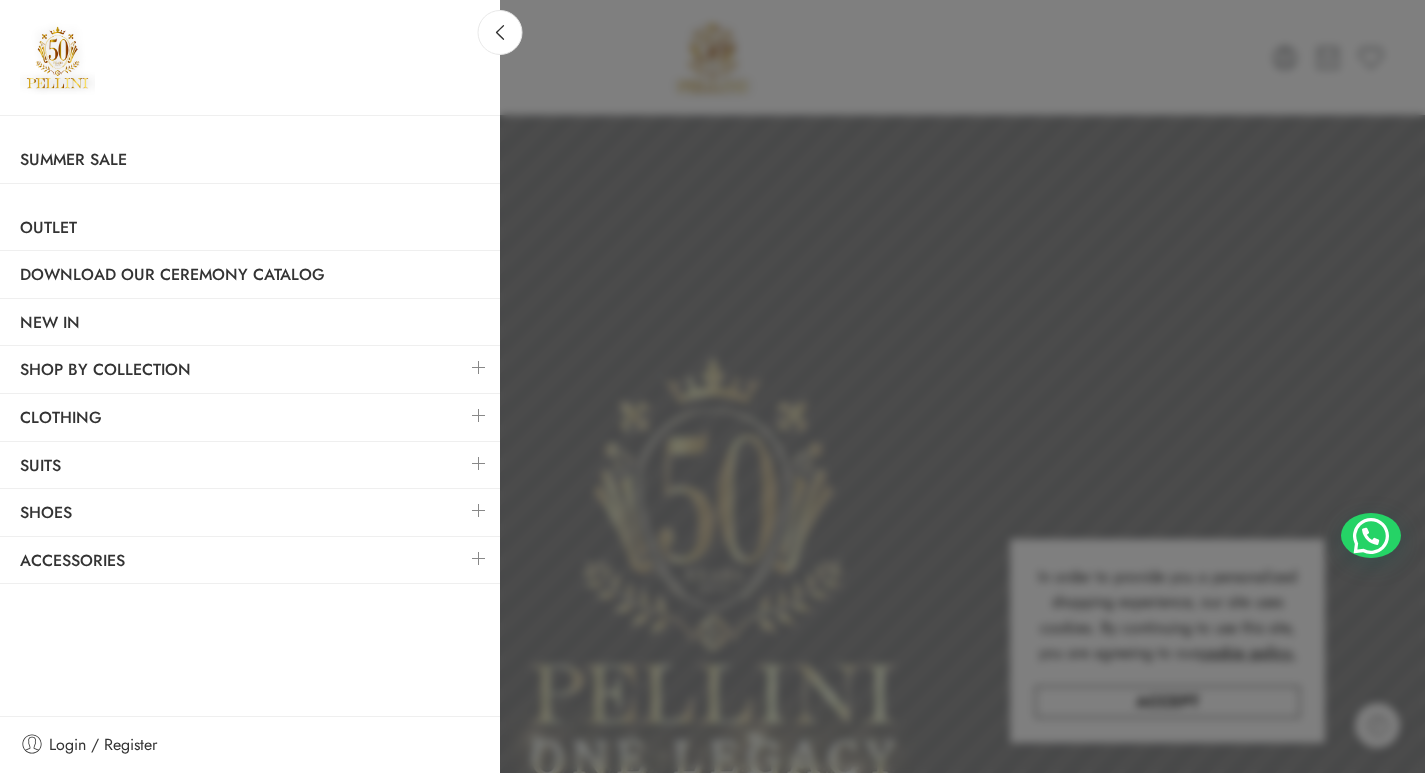 click at bounding box center [479, 415] 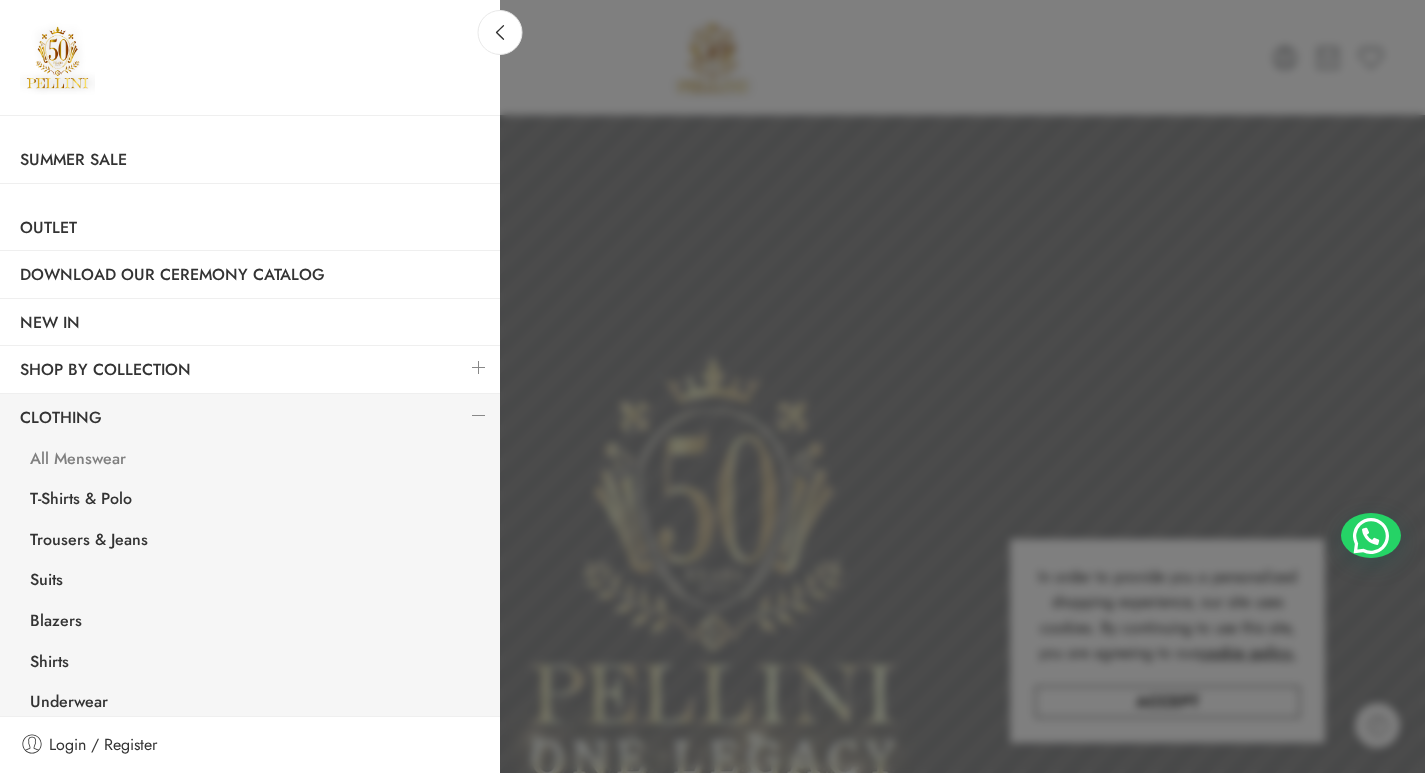 scroll, scrollTop: 100, scrollLeft: 0, axis: vertical 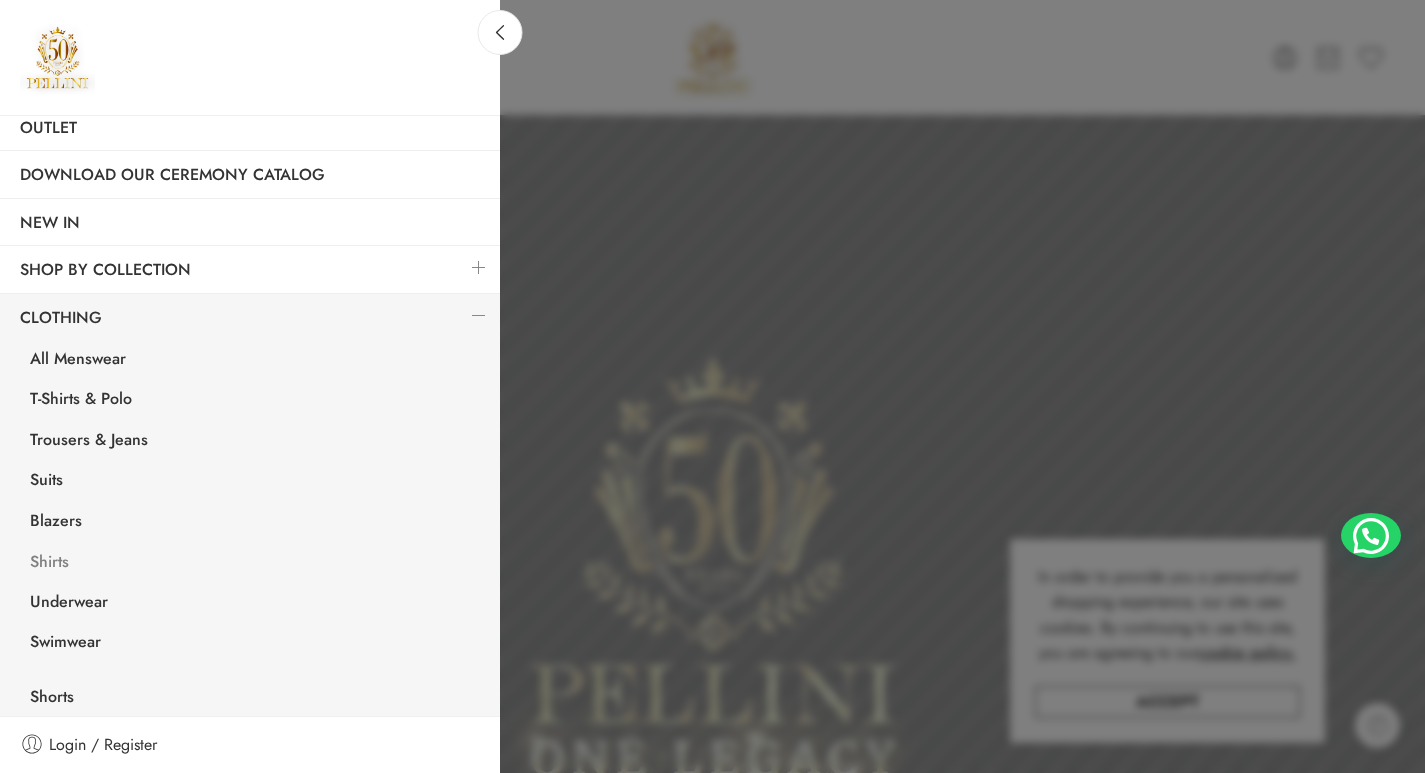 click on "Shirts" at bounding box center (255, 564) 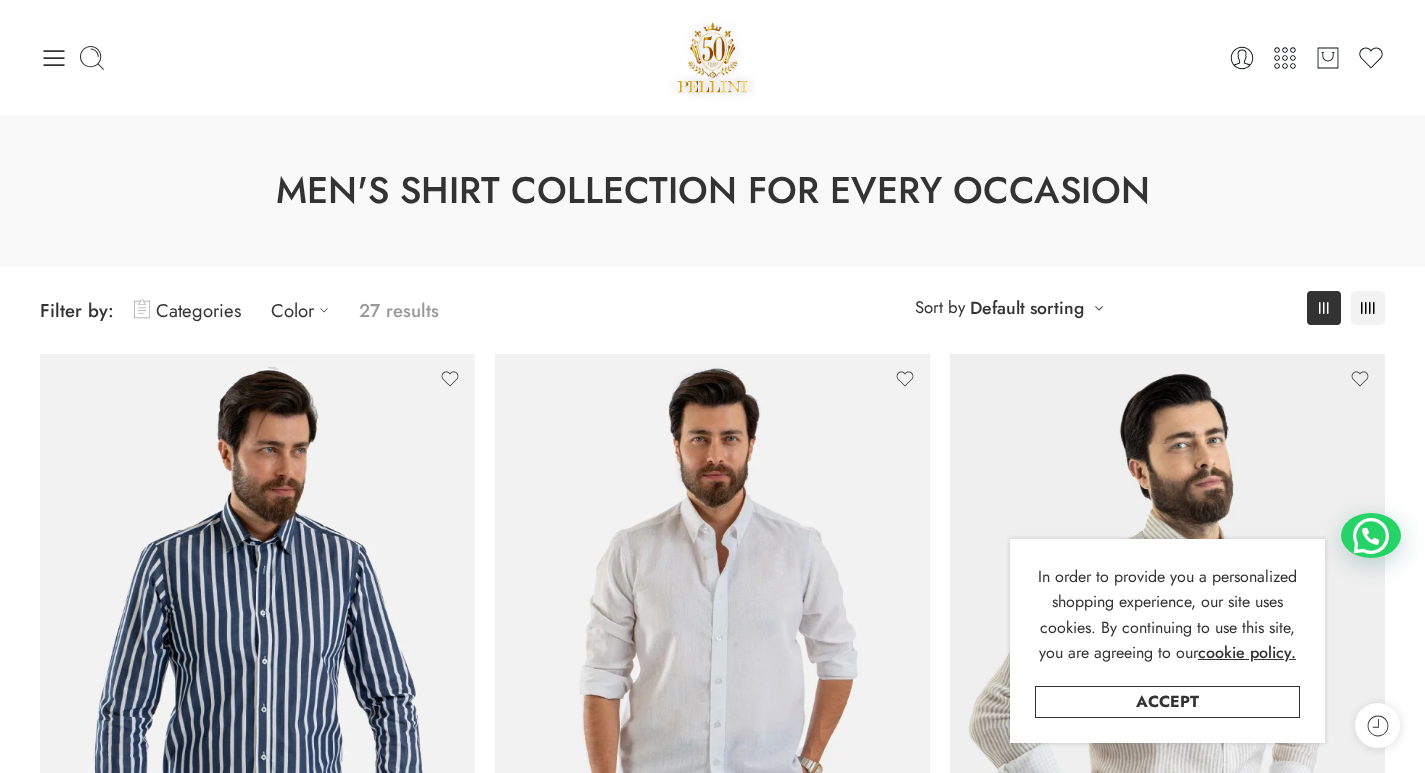 scroll, scrollTop: 0, scrollLeft: 0, axis: both 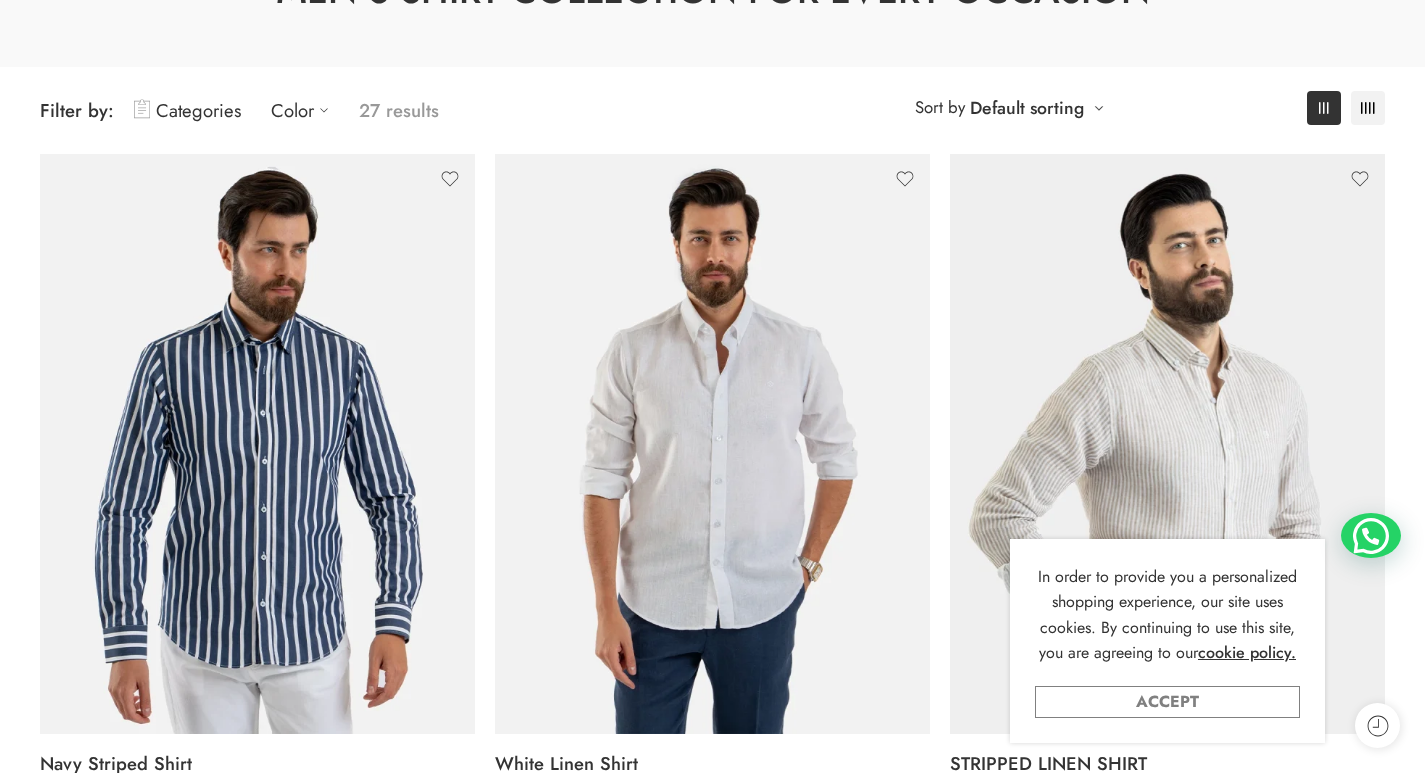 click on "Accept" at bounding box center [1167, 702] 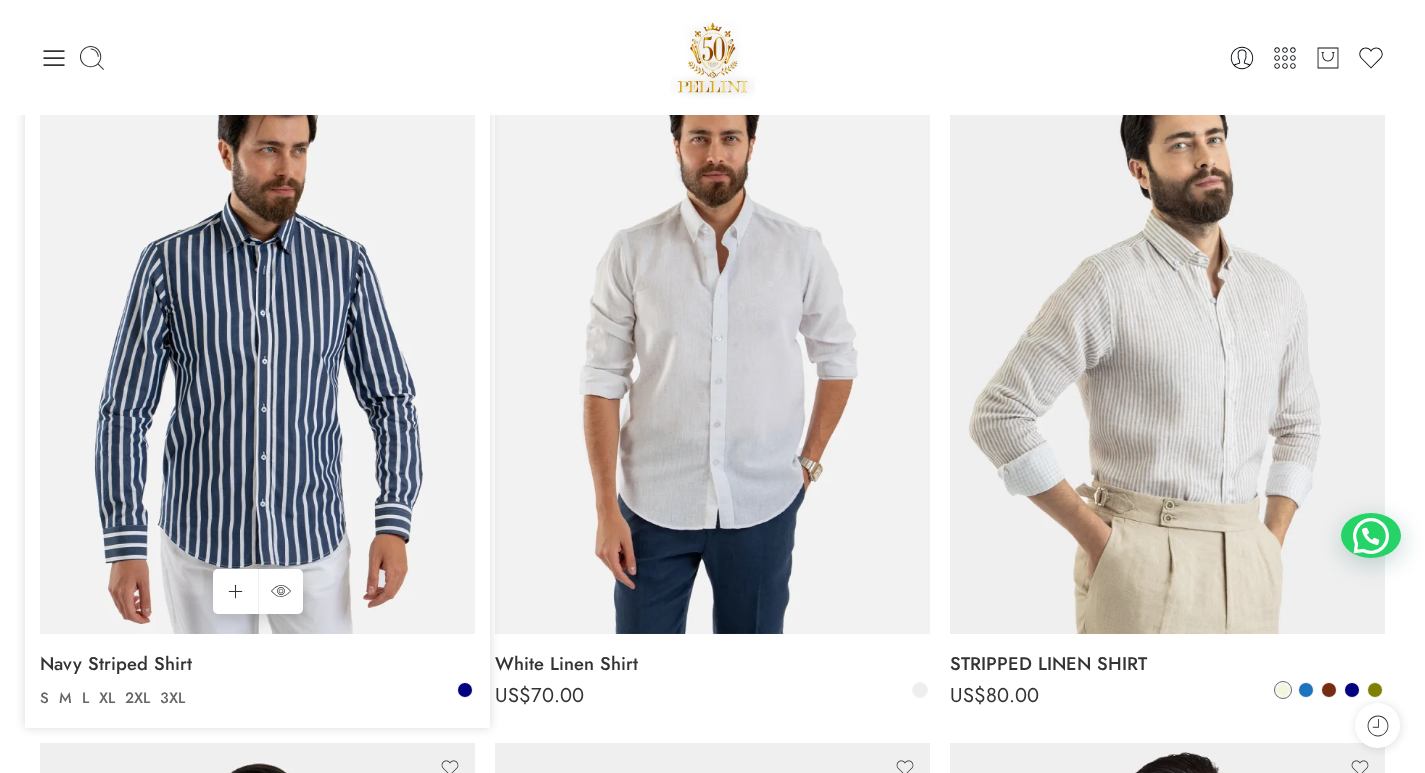 scroll, scrollTop: 0, scrollLeft: 0, axis: both 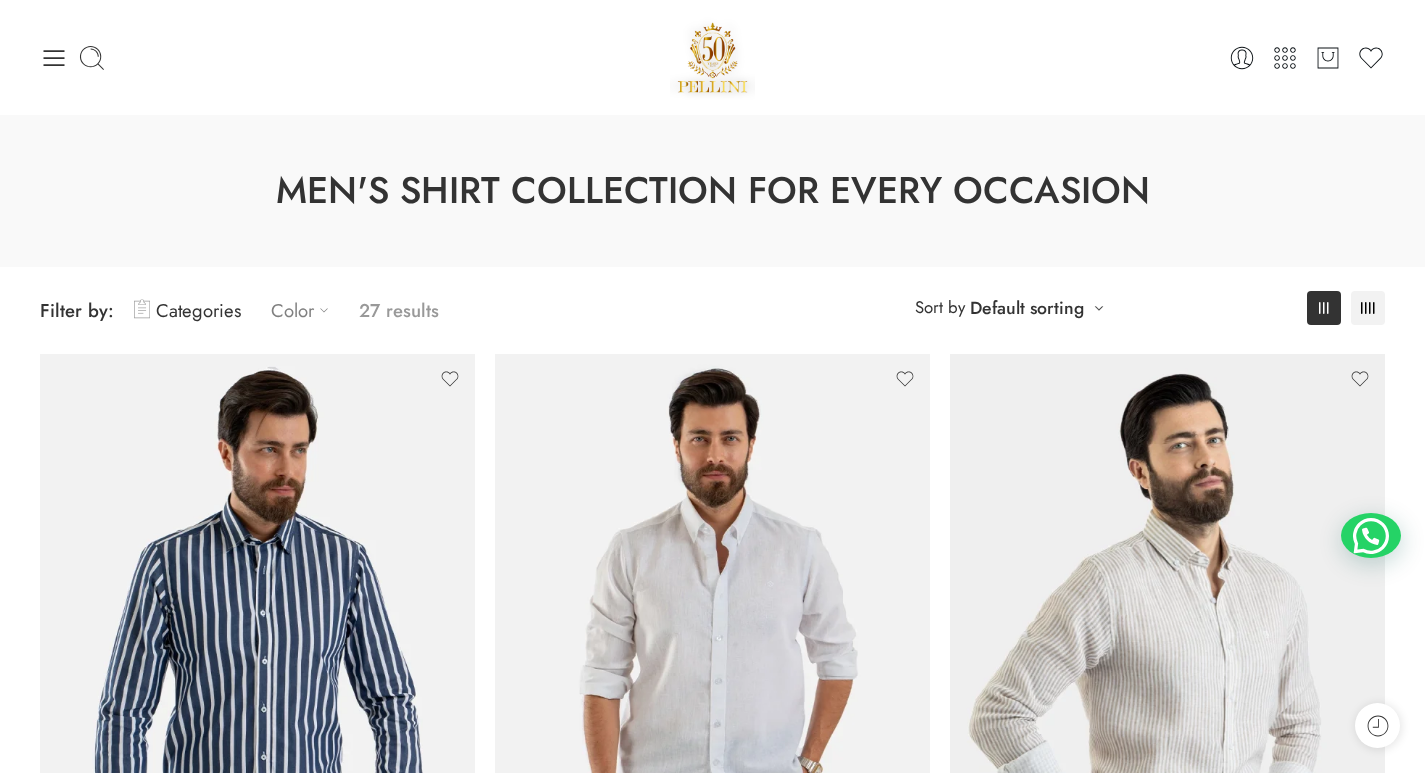 click 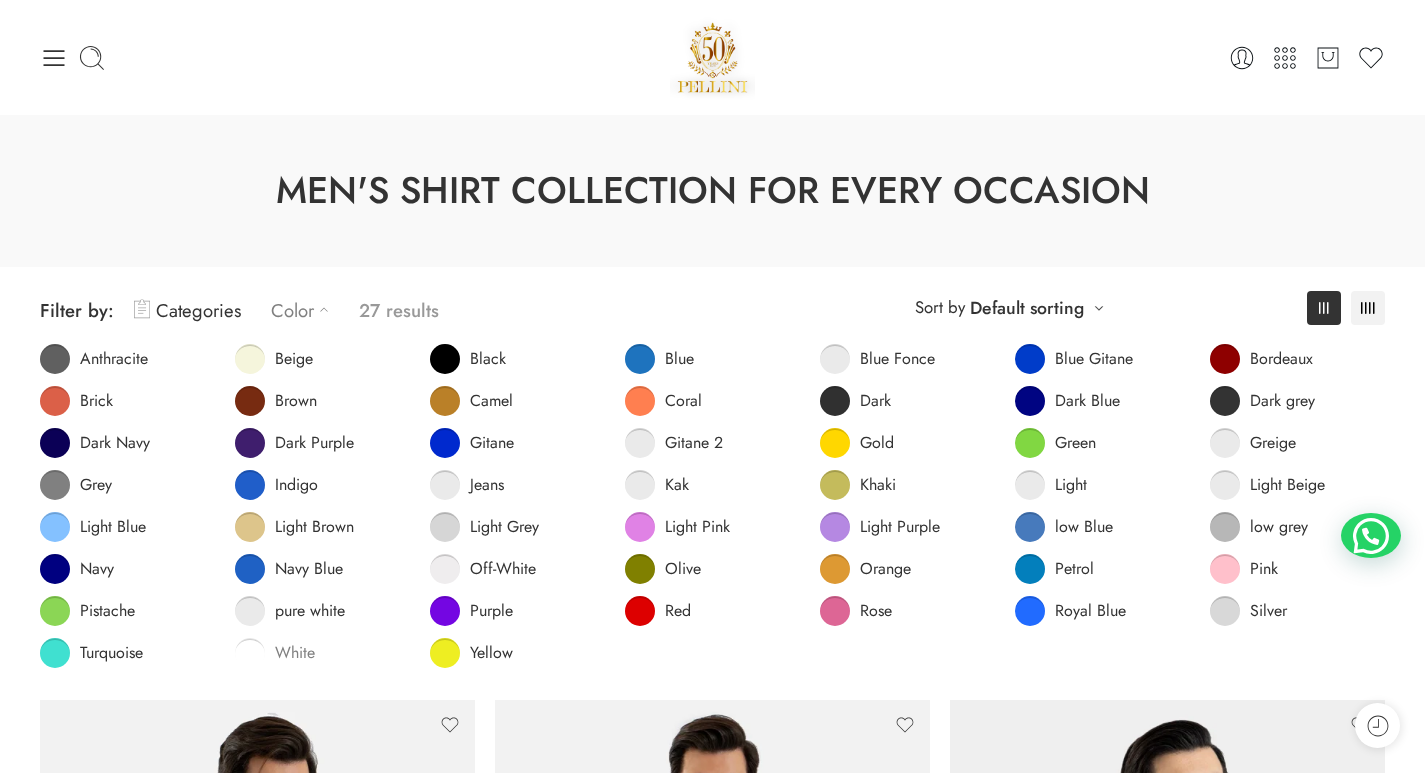 click on "White" at bounding box center [295, 653] 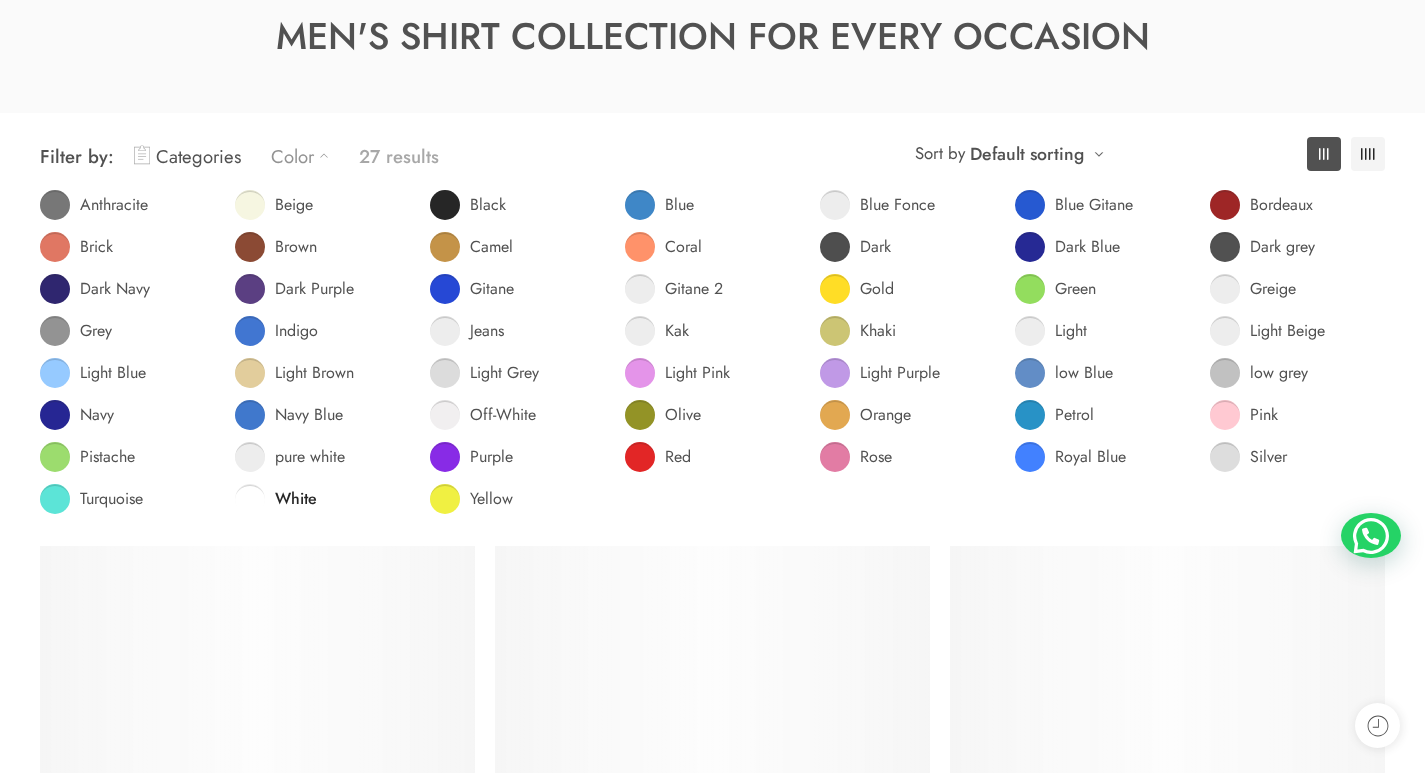 scroll, scrollTop: 157, scrollLeft: 0, axis: vertical 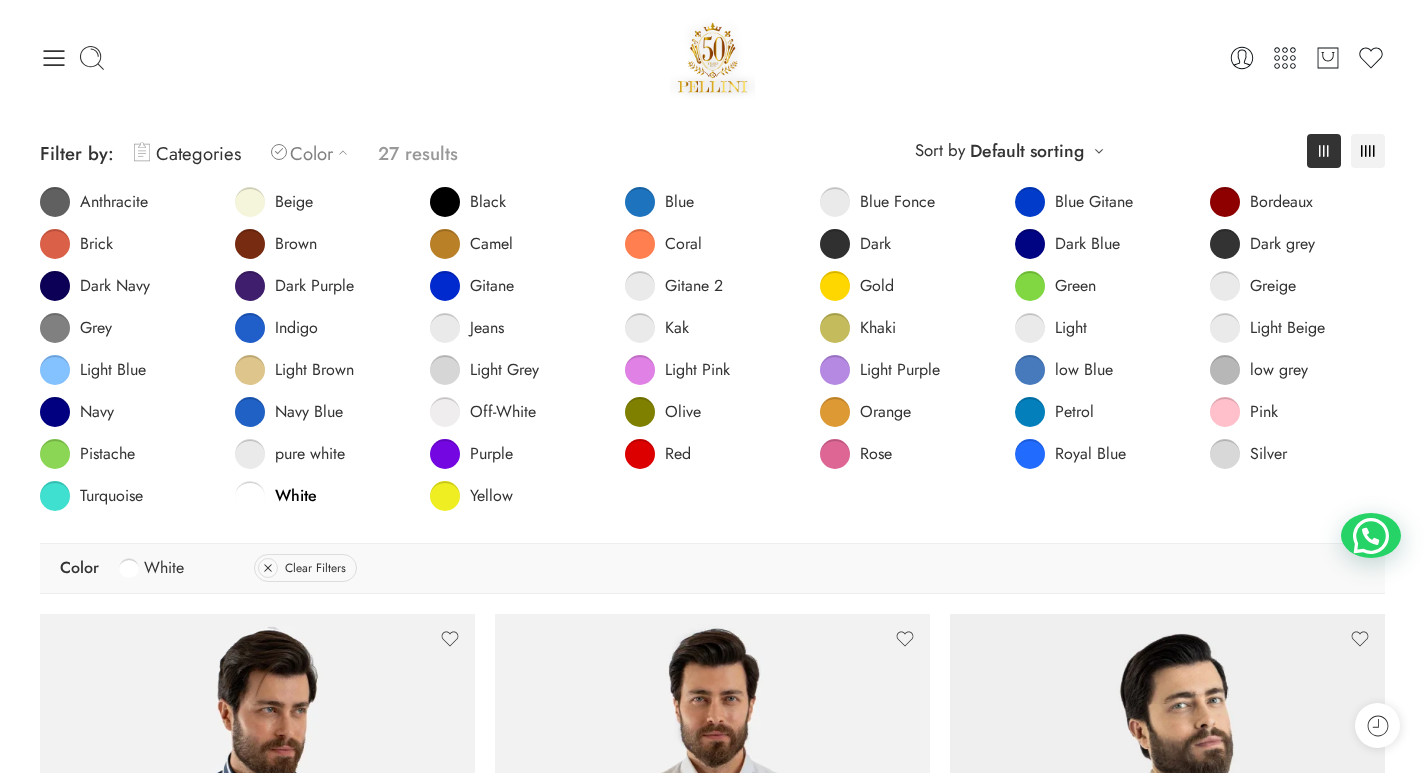 click on "Categories" at bounding box center (187, 153) 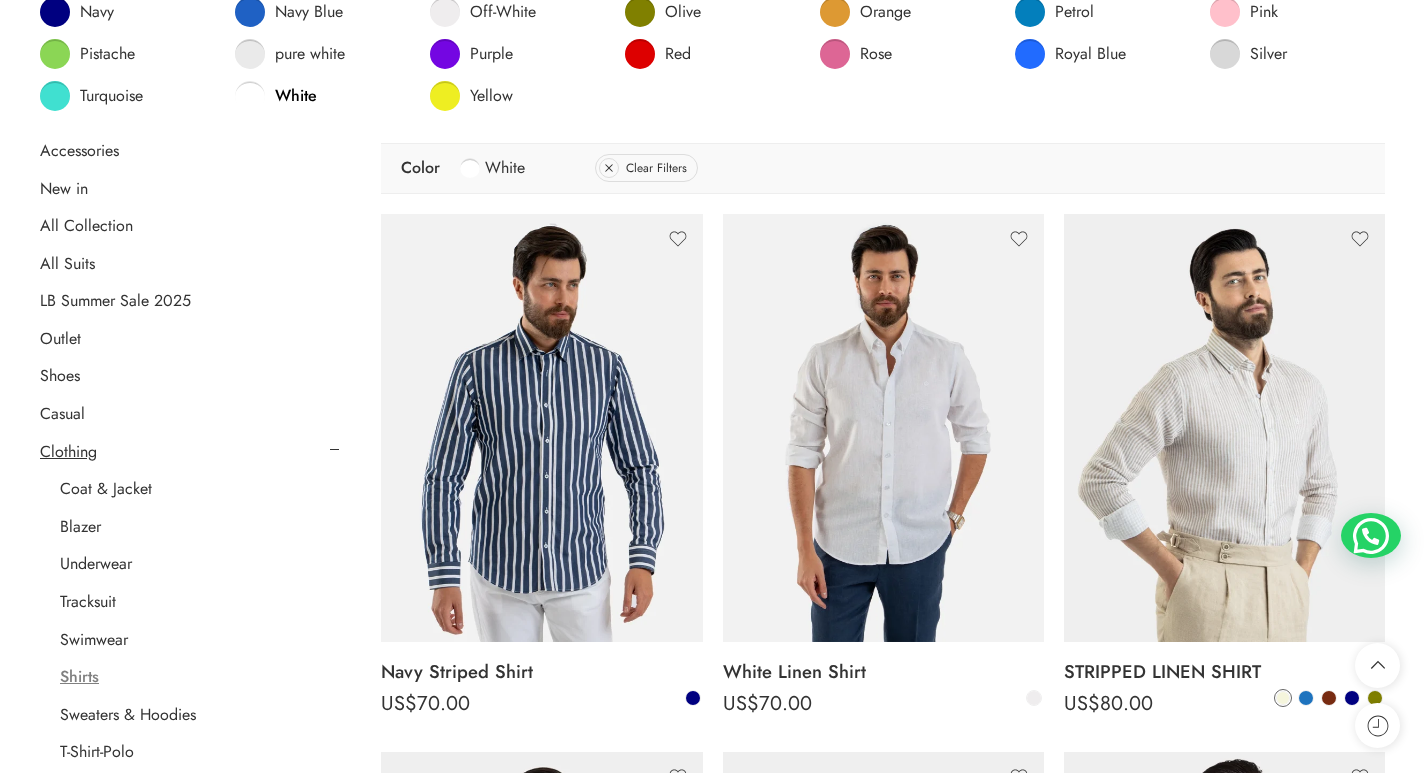 scroll, scrollTop: 57, scrollLeft: 0, axis: vertical 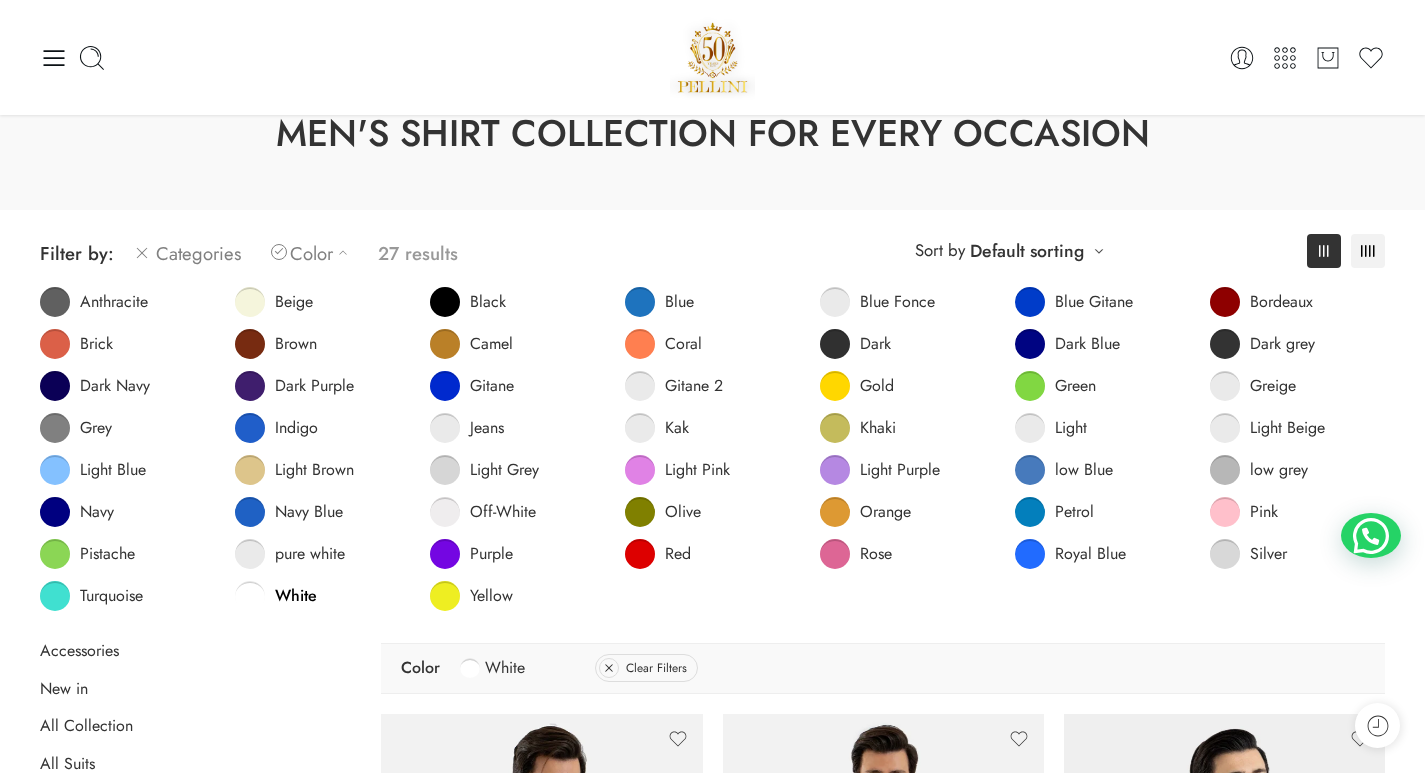 click on "Categories" at bounding box center [187, 253] 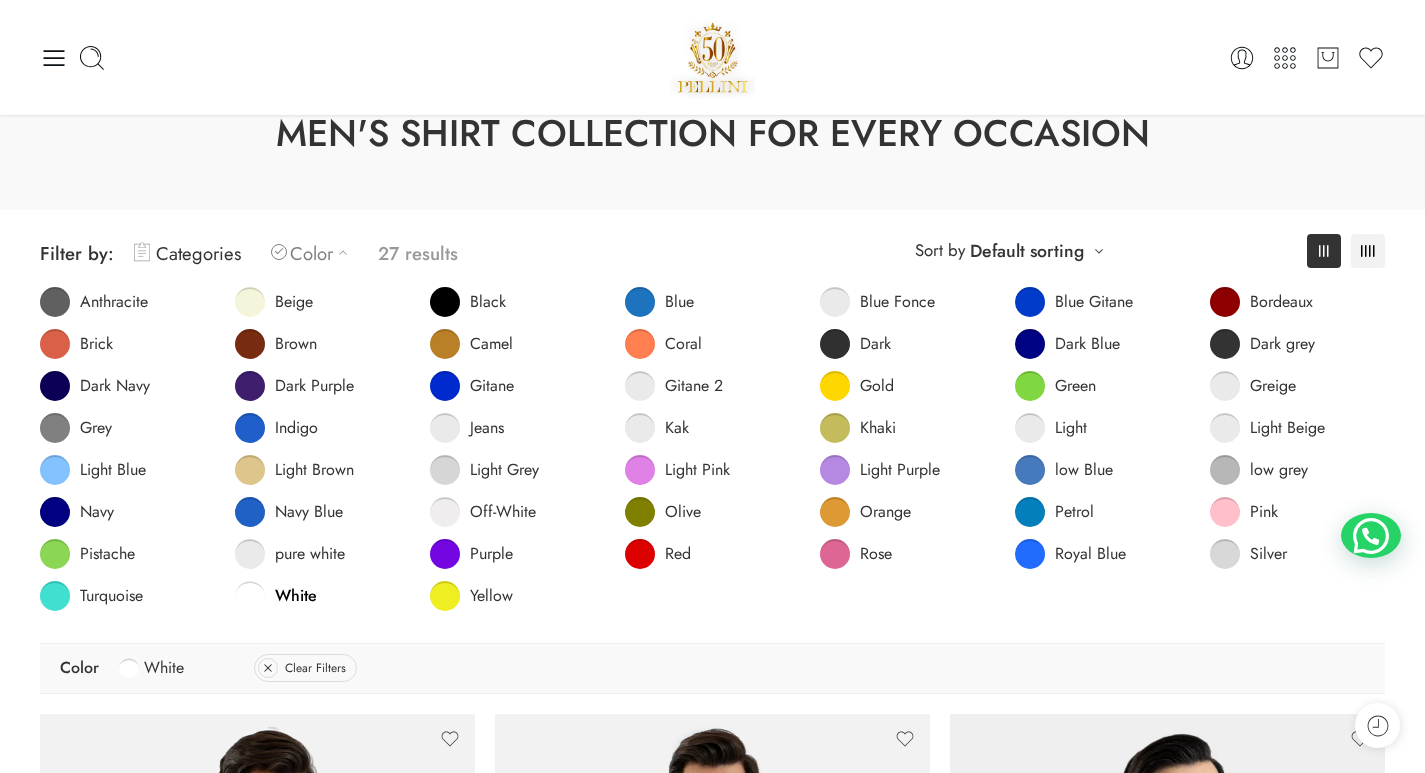 click on "Color" at bounding box center (314, 253) 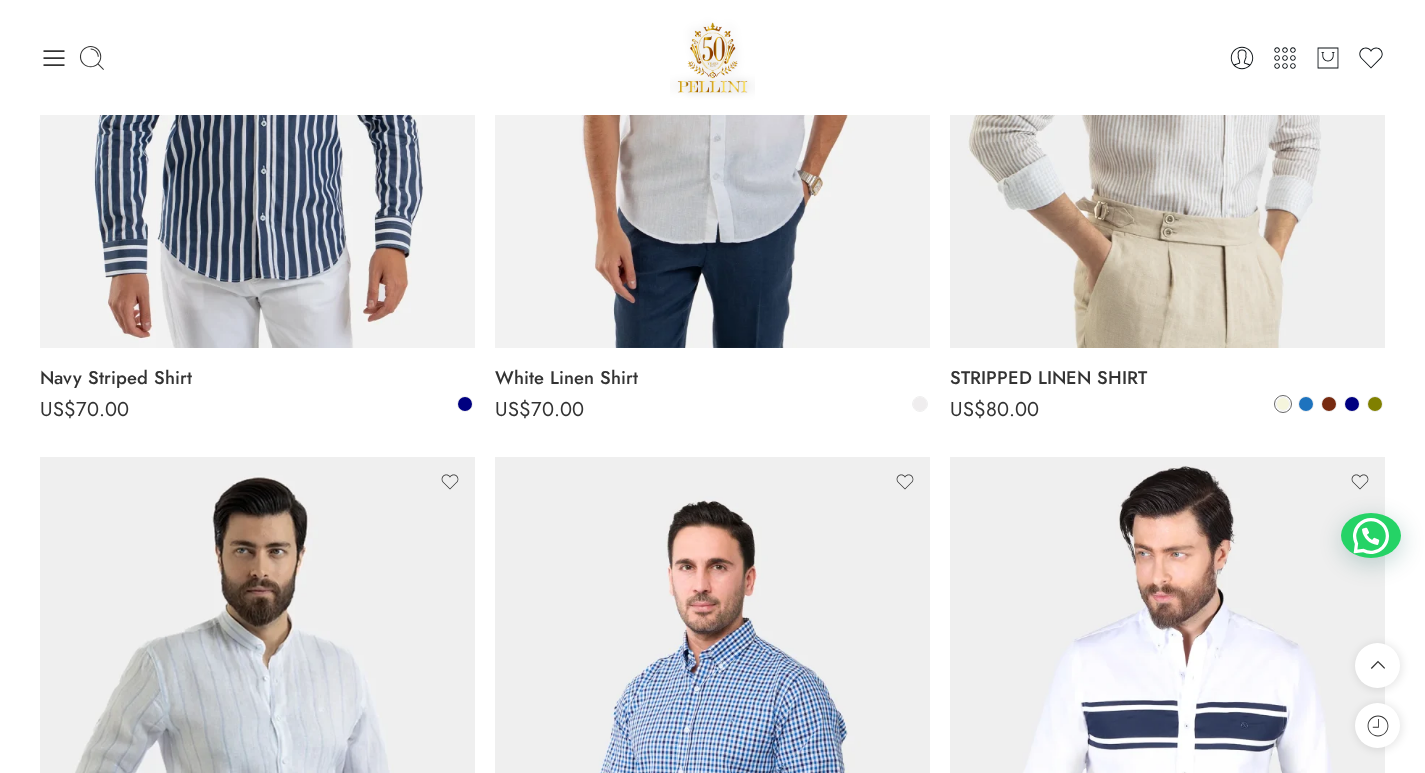 scroll, scrollTop: 0, scrollLeft: 0, axis: both 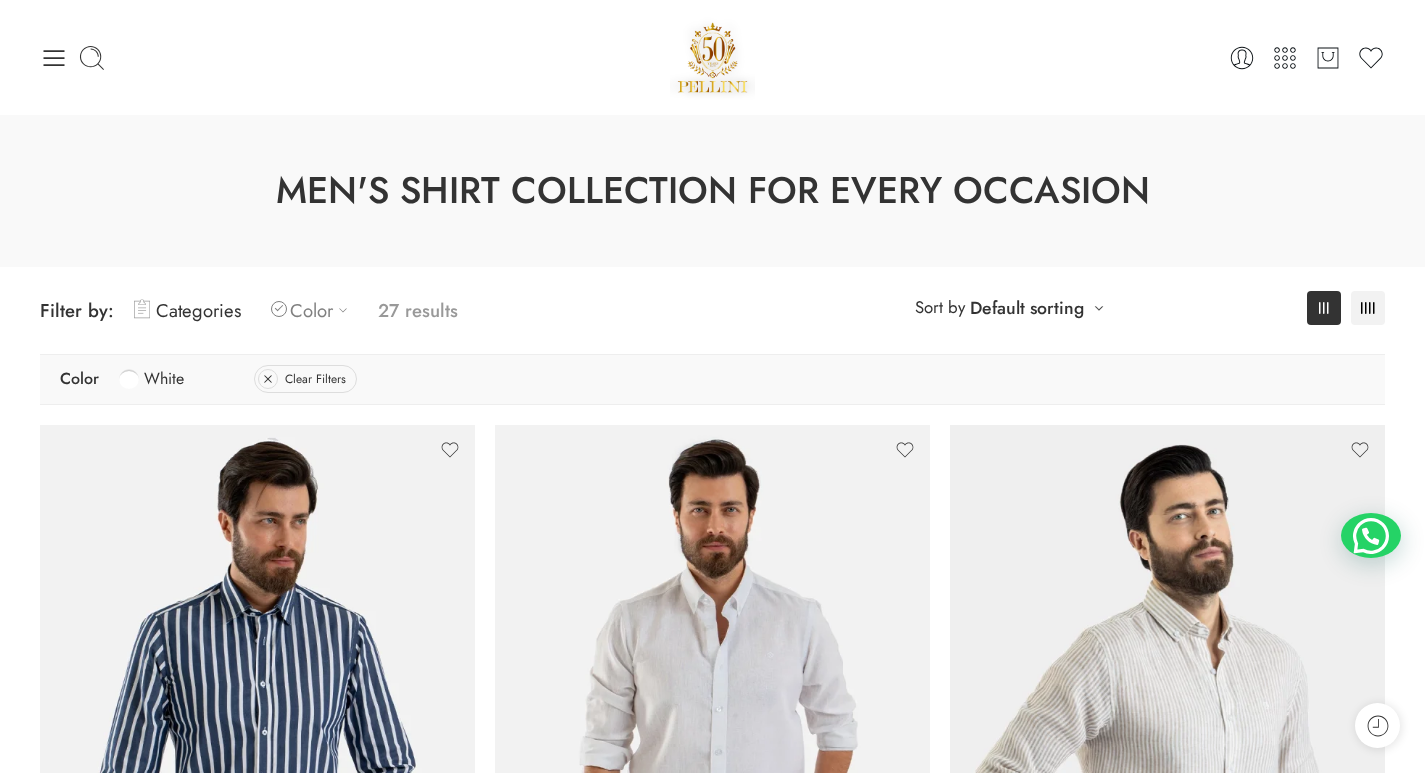 click 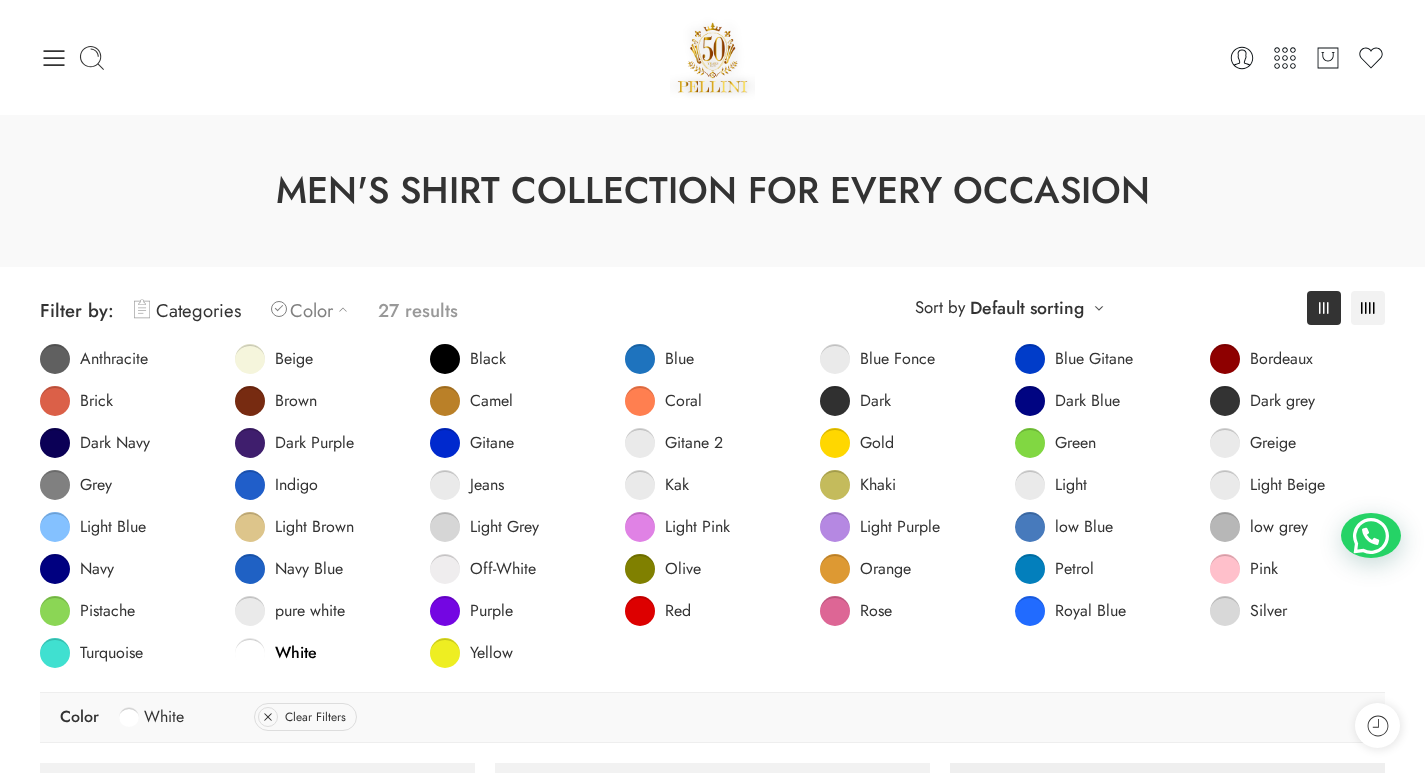 click 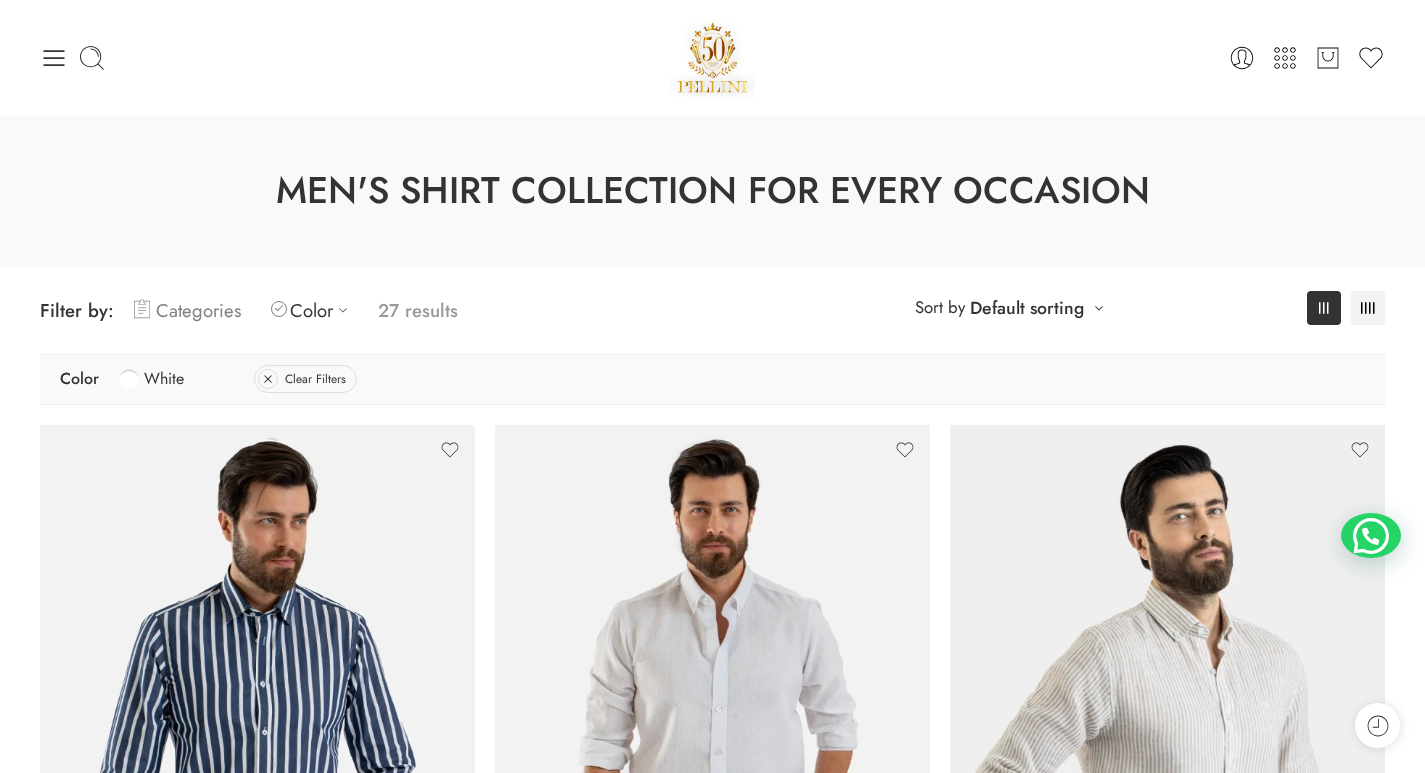 click 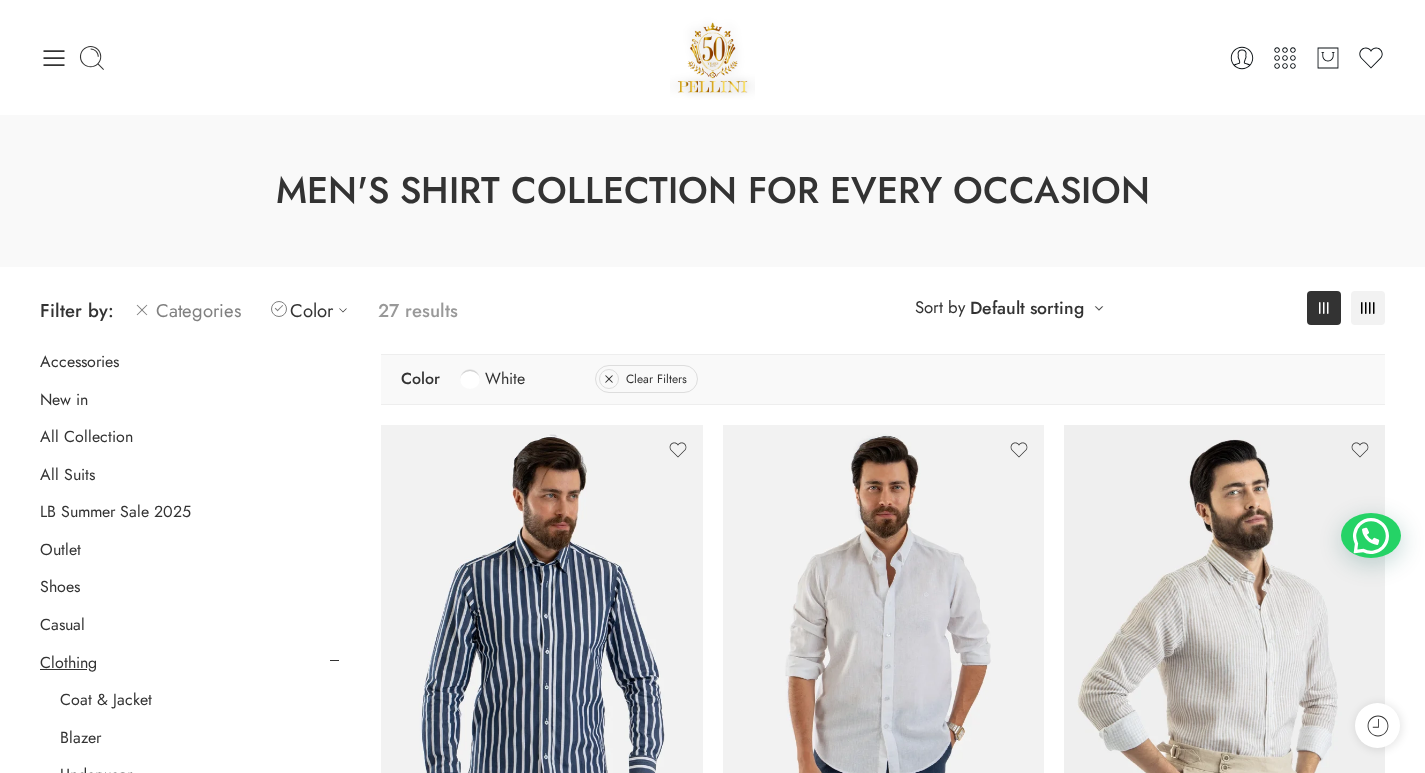 click 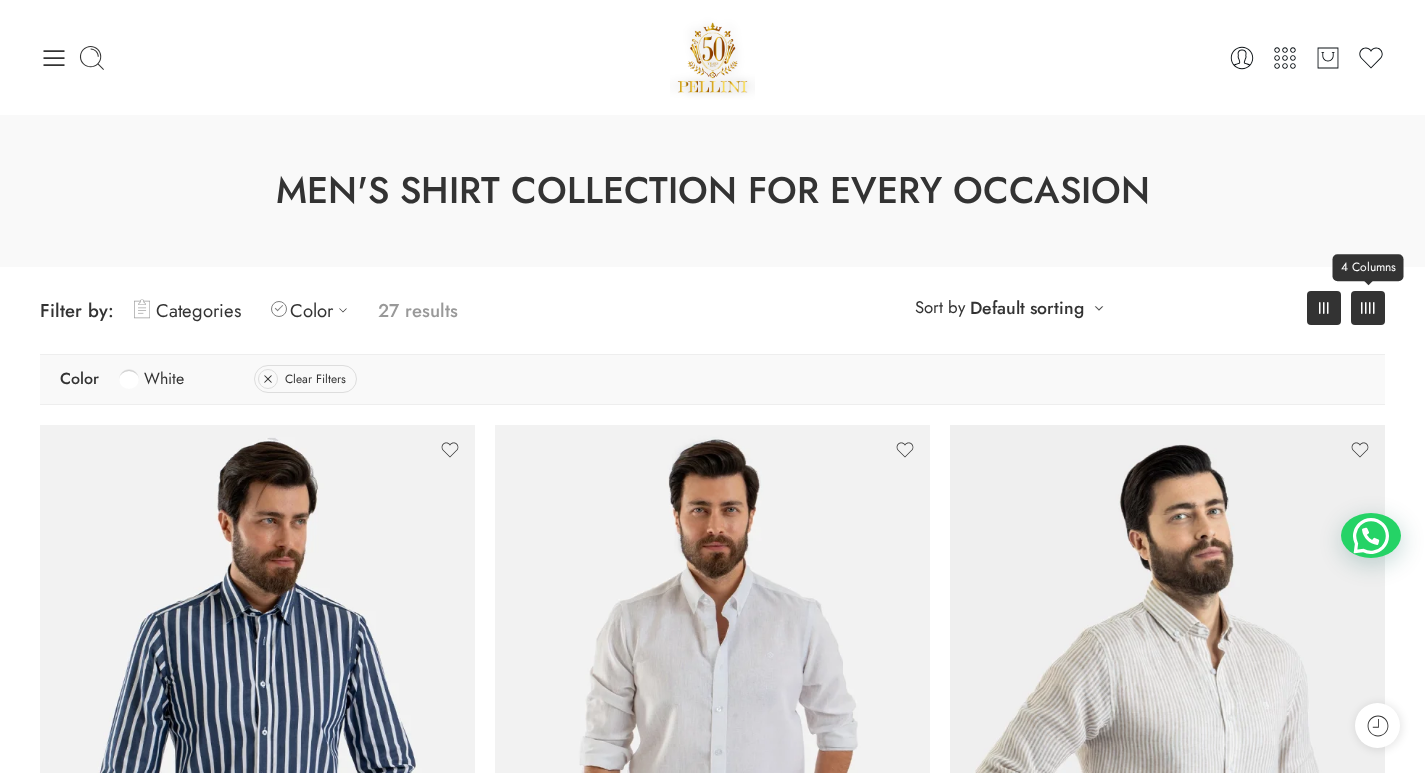 click 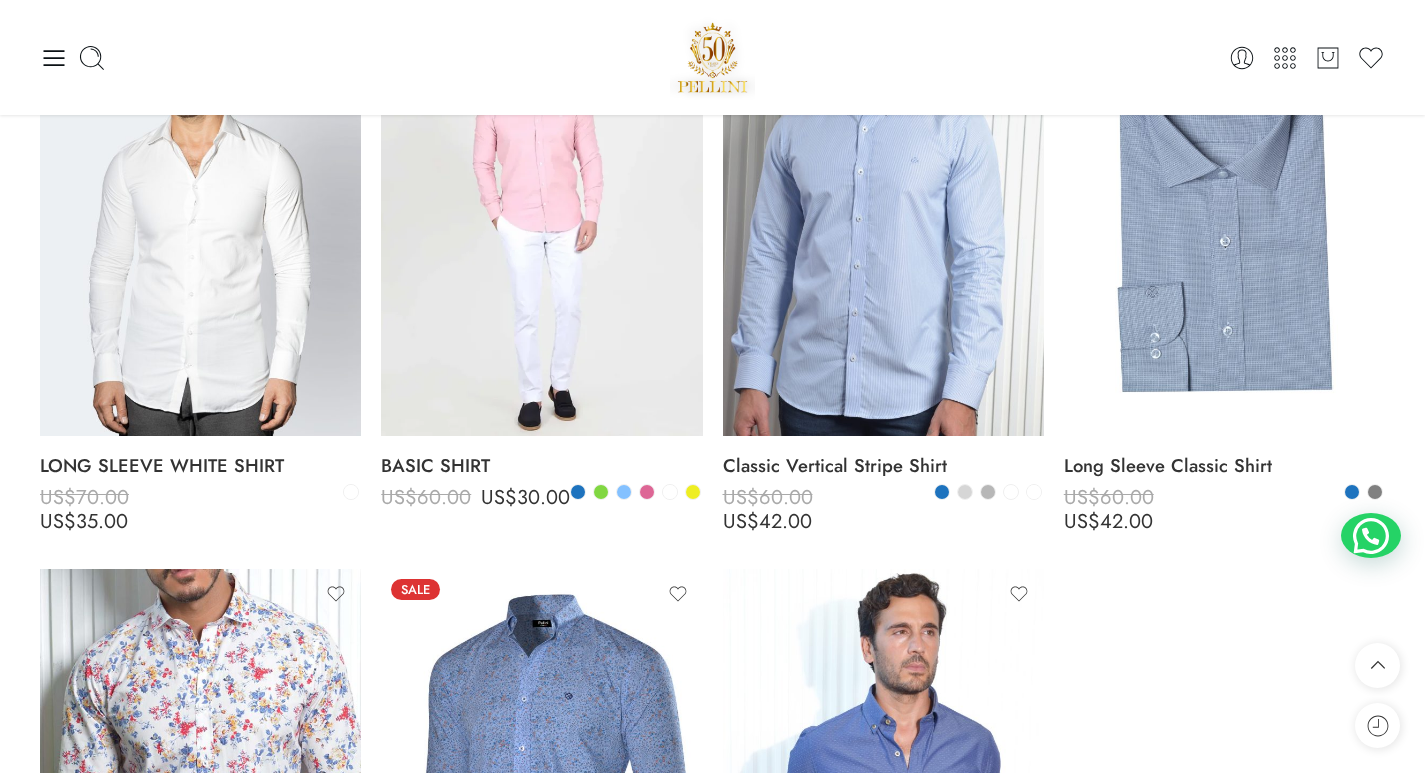 scroll, scrollTop: 3100, scrollLeft: 0, axis: vertical 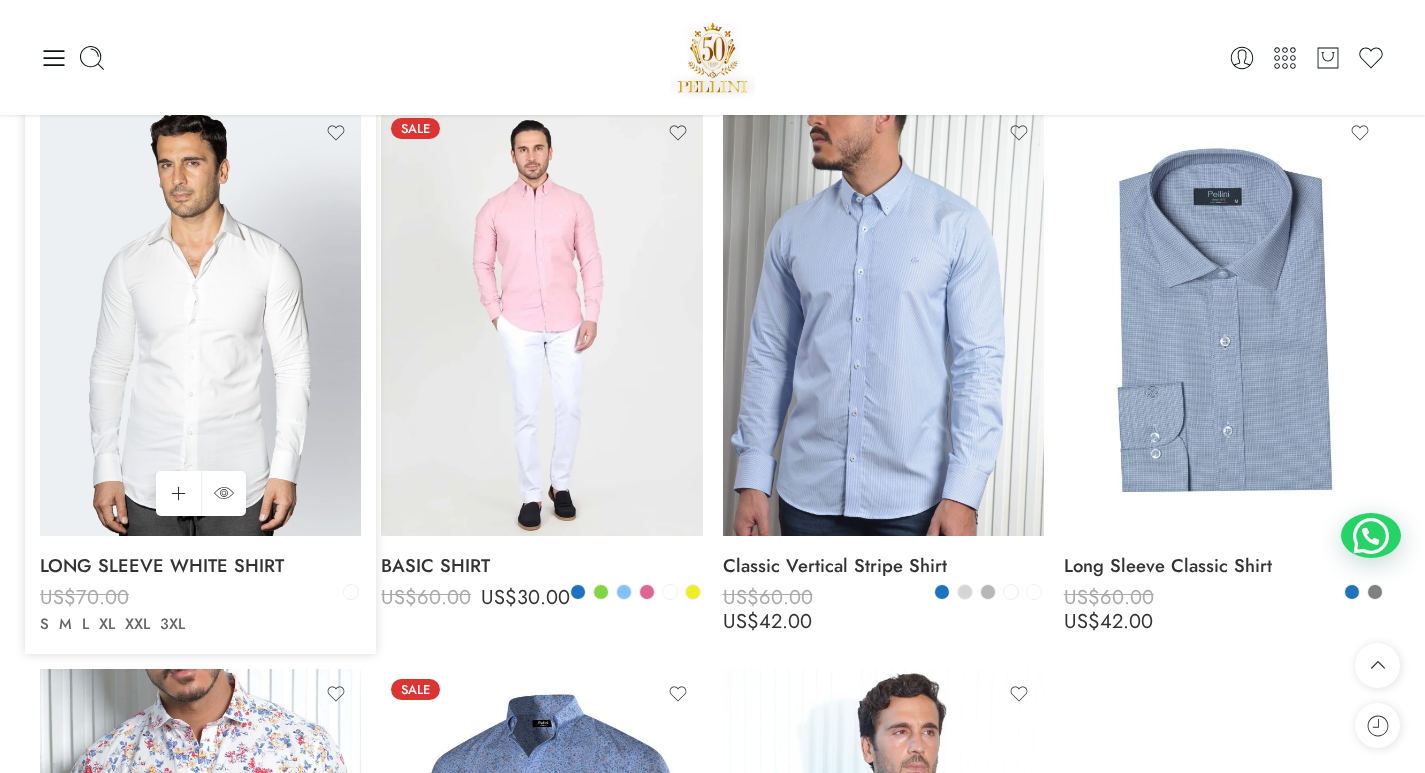 click at bounding box center [200, 322] 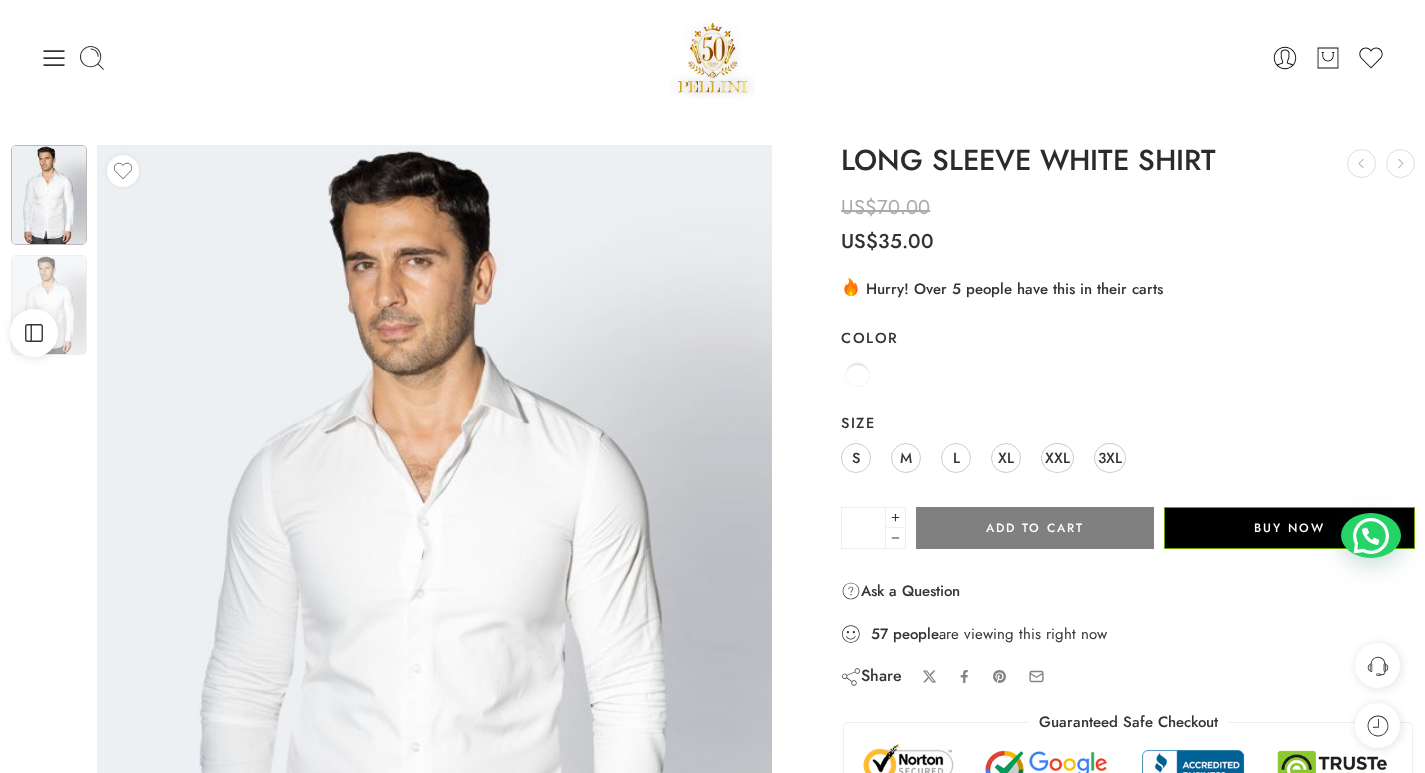 scroll, scrollTop: 0, scrollLeft: 0, axis: both 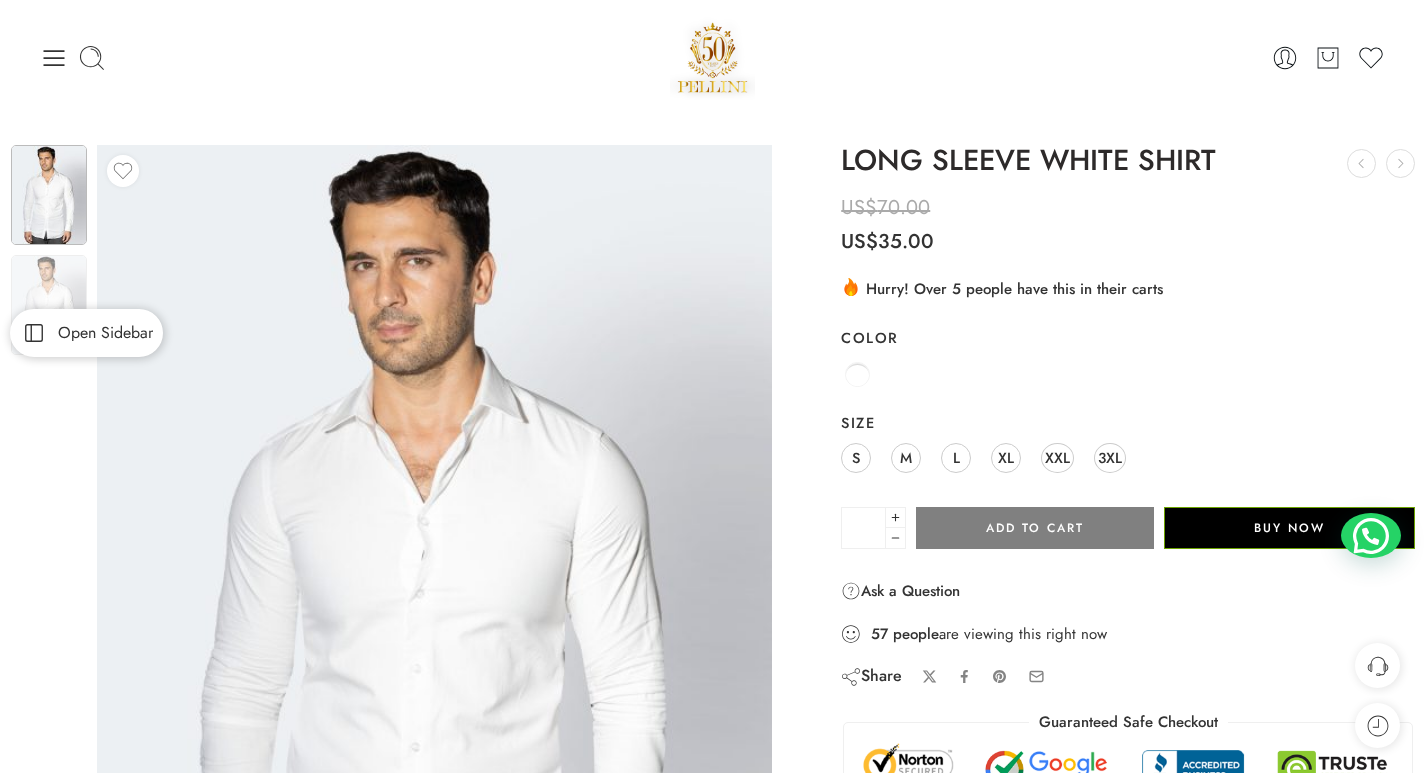 click on "Open Sidebar" at bounding box center [100, 333] 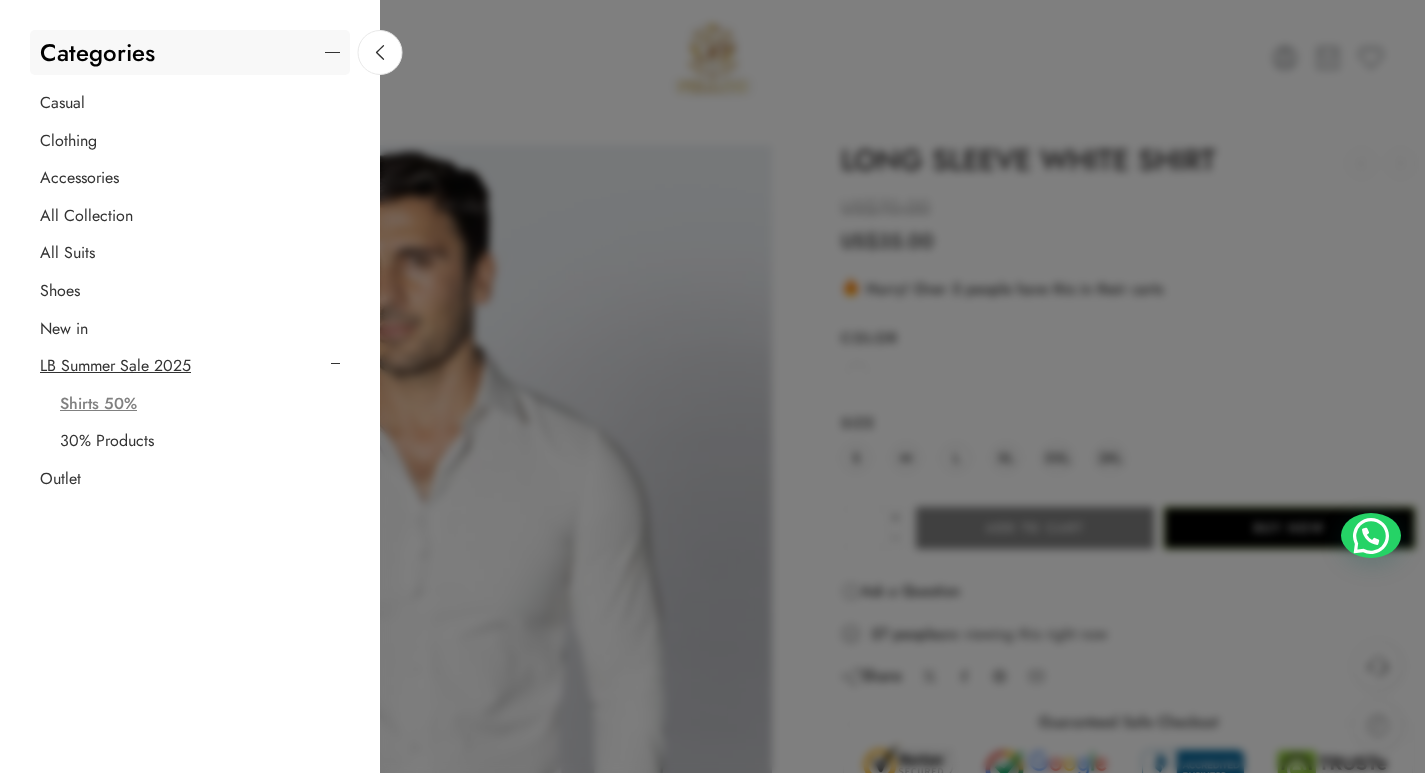 click at bounding box center [712, 386] 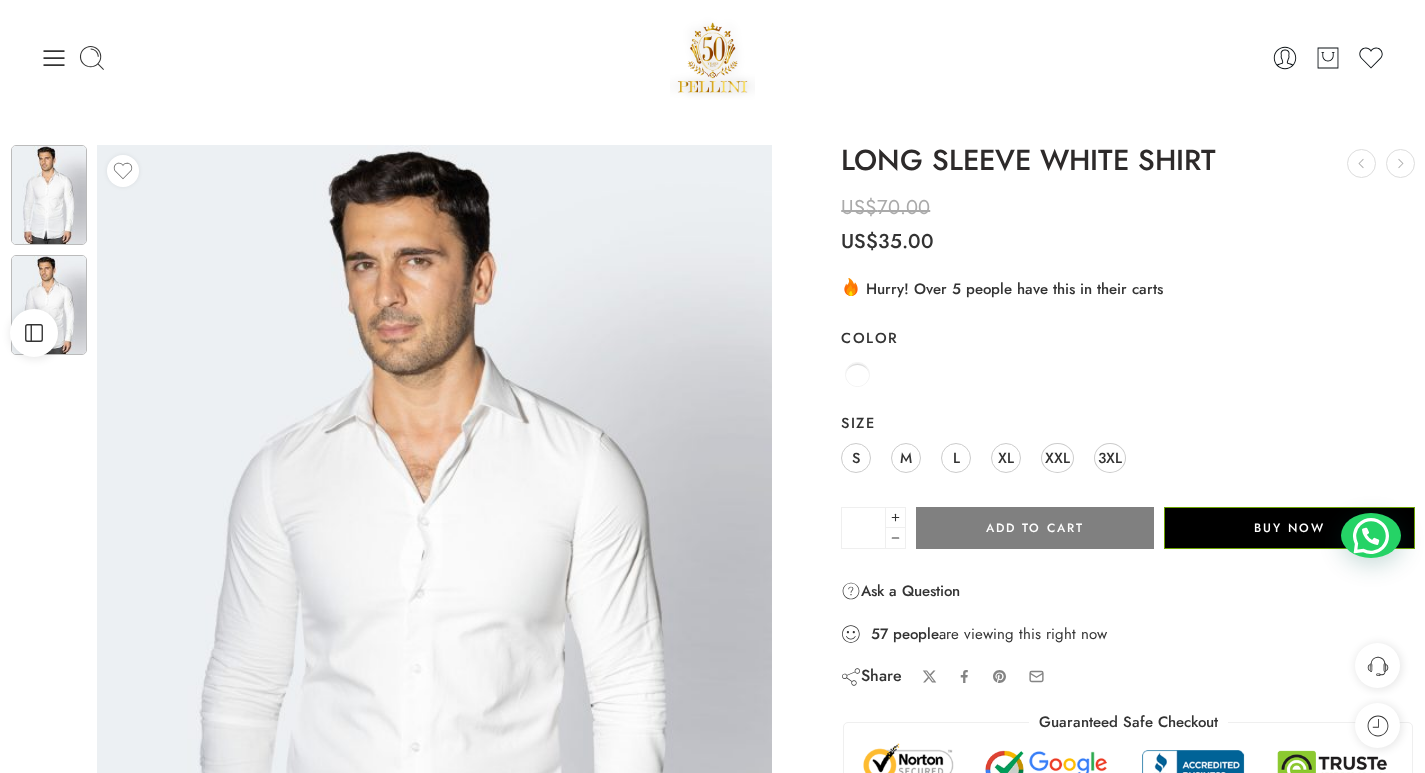 click at bounding box center (49, 305) 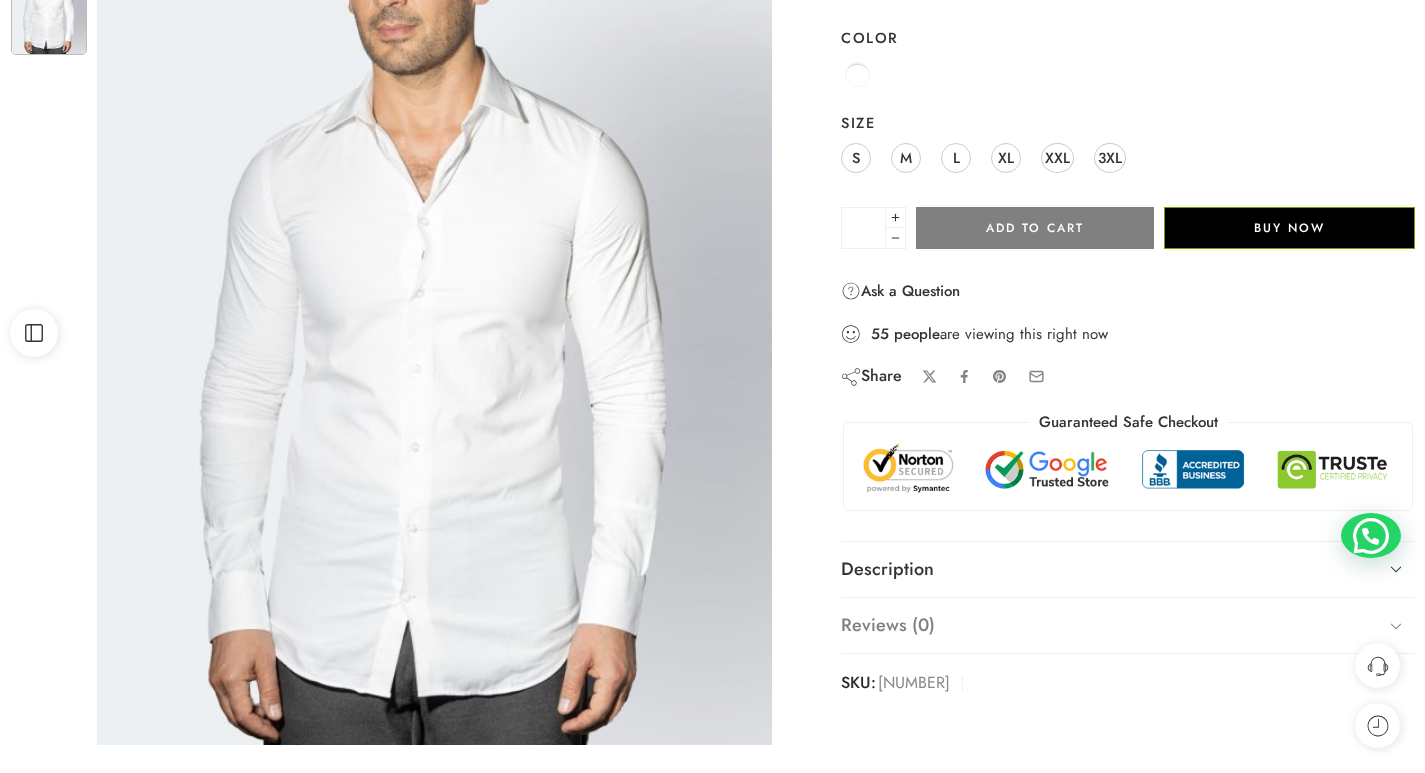 scroll, scrollTop: 0, scrollLeft: 0, axis: both 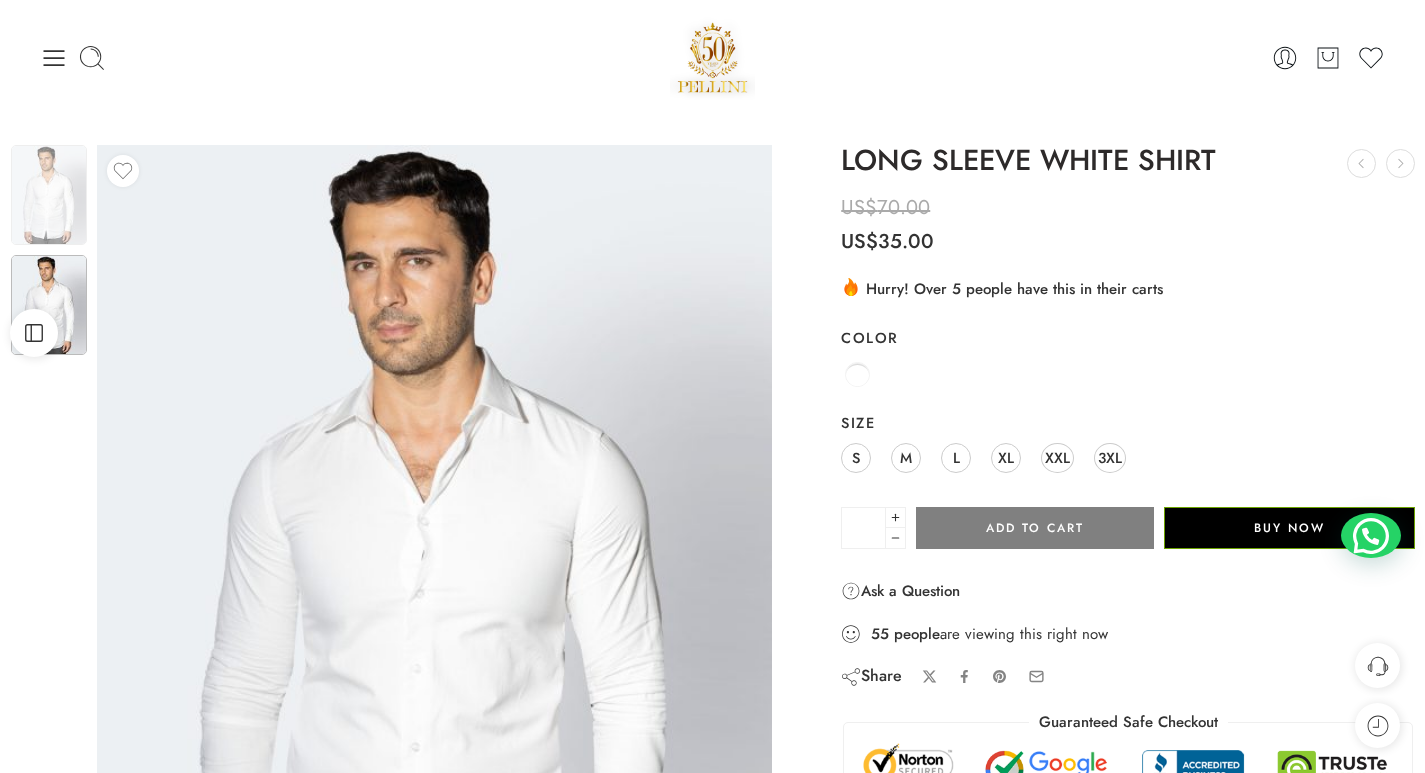 drag, startPoint x: 566, startPoint y: 23, endPoint x: 565, endPoint y: 9, distance: 14.035668 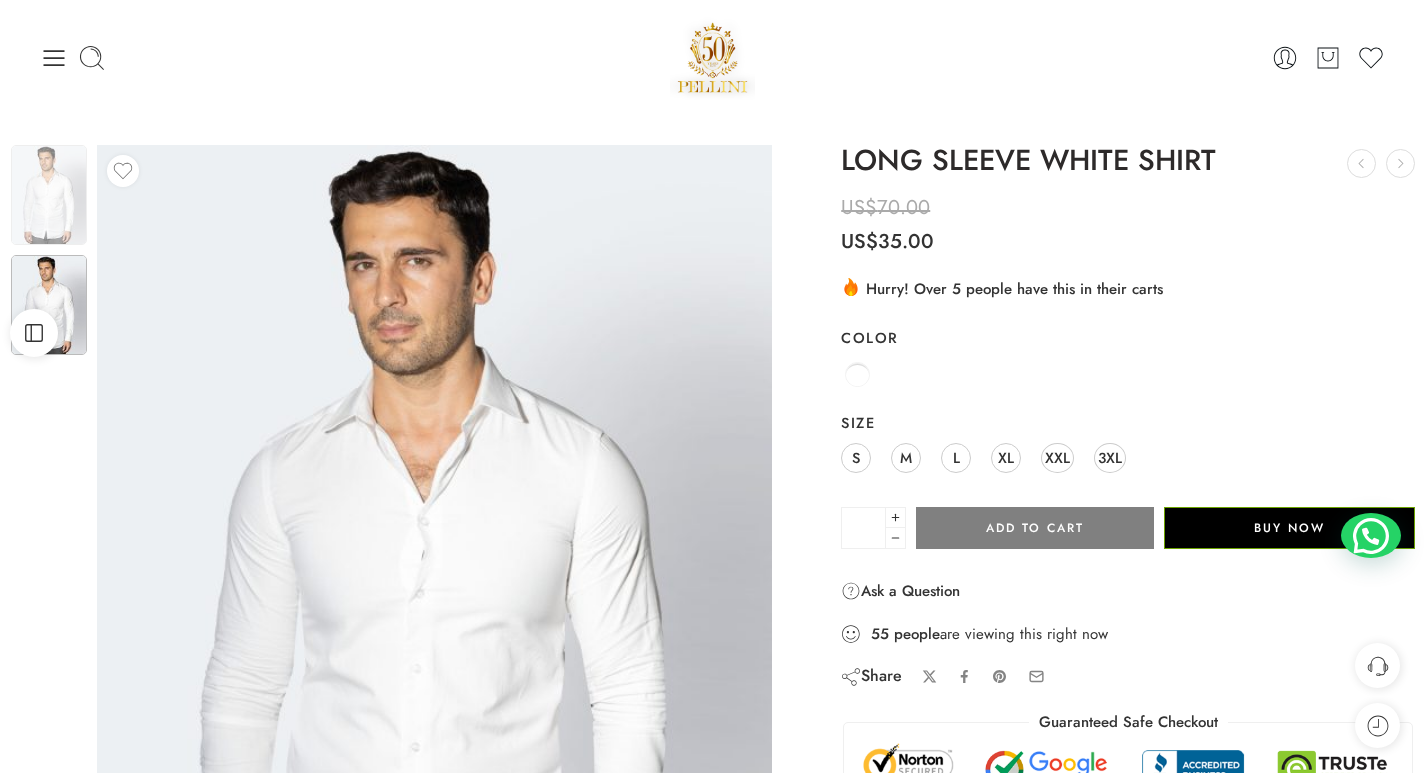 click at bounding box center [713, 57] 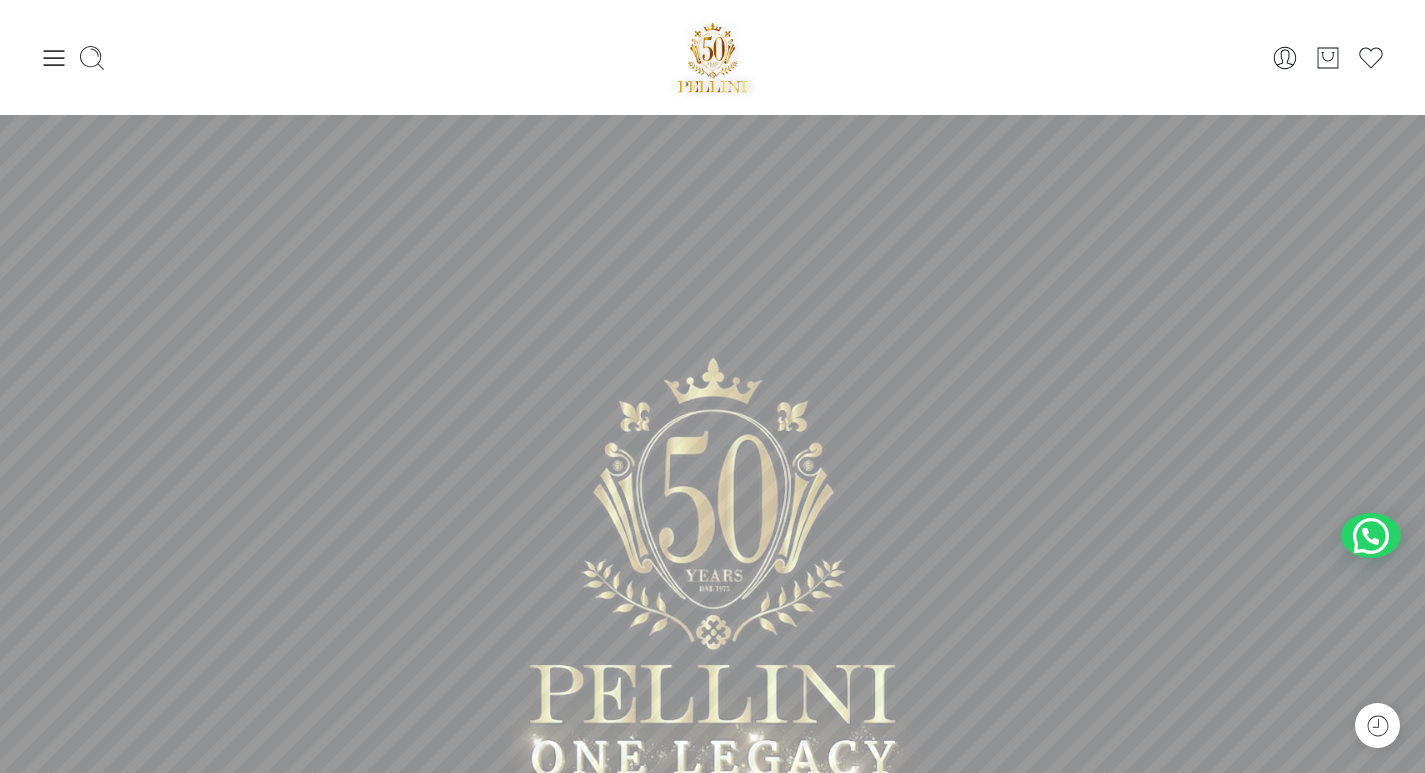 scroll, scrollTop: 0, scrollLeft: 0, axis: both 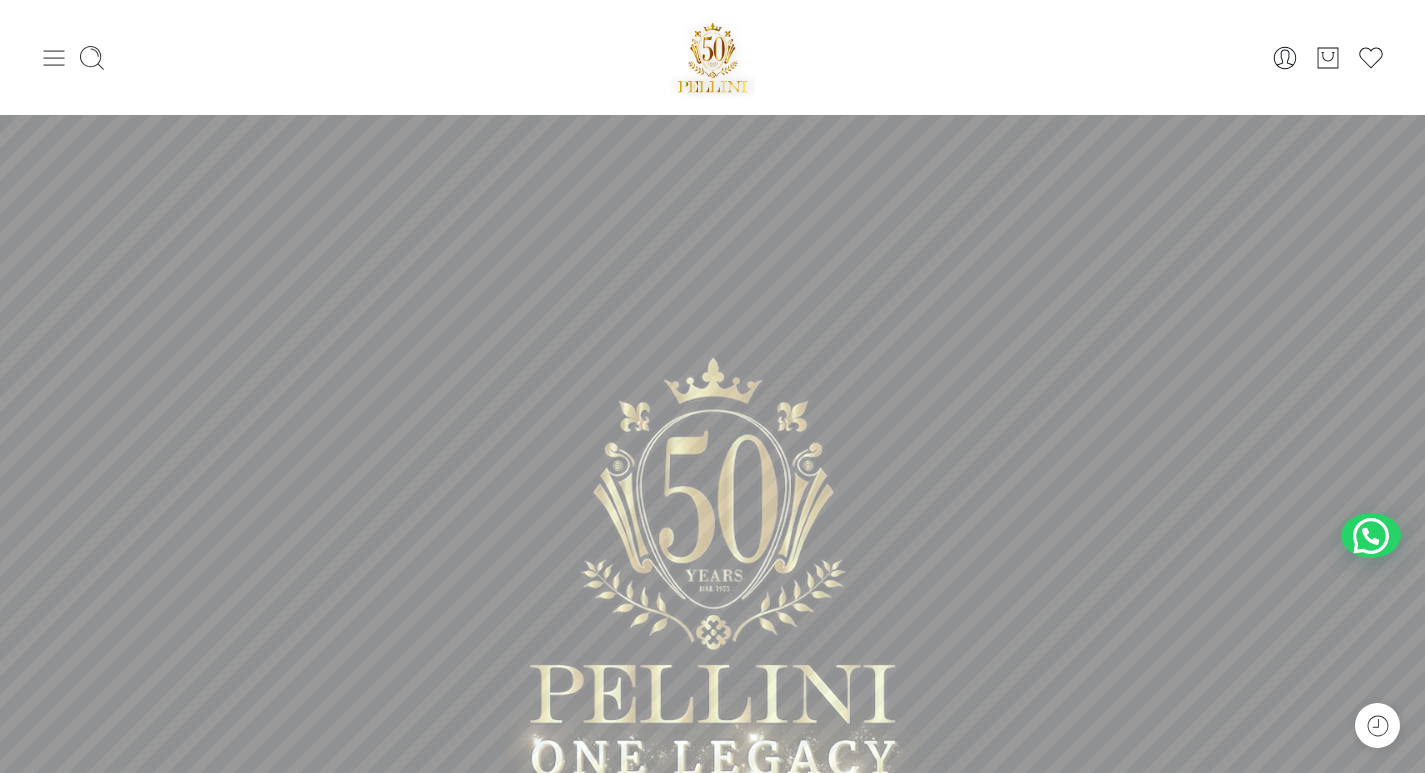 click 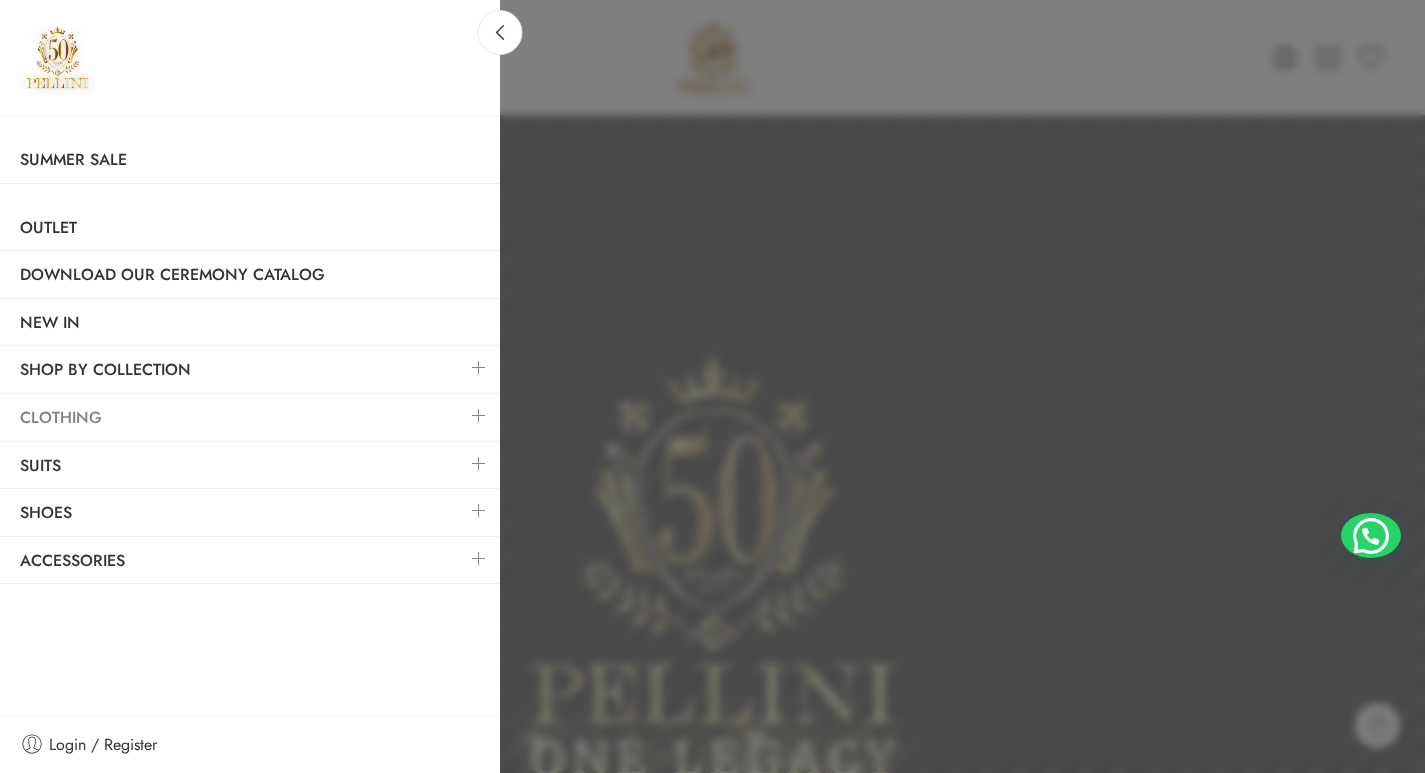 click on "Clothing" at bounding box center [250, 418] 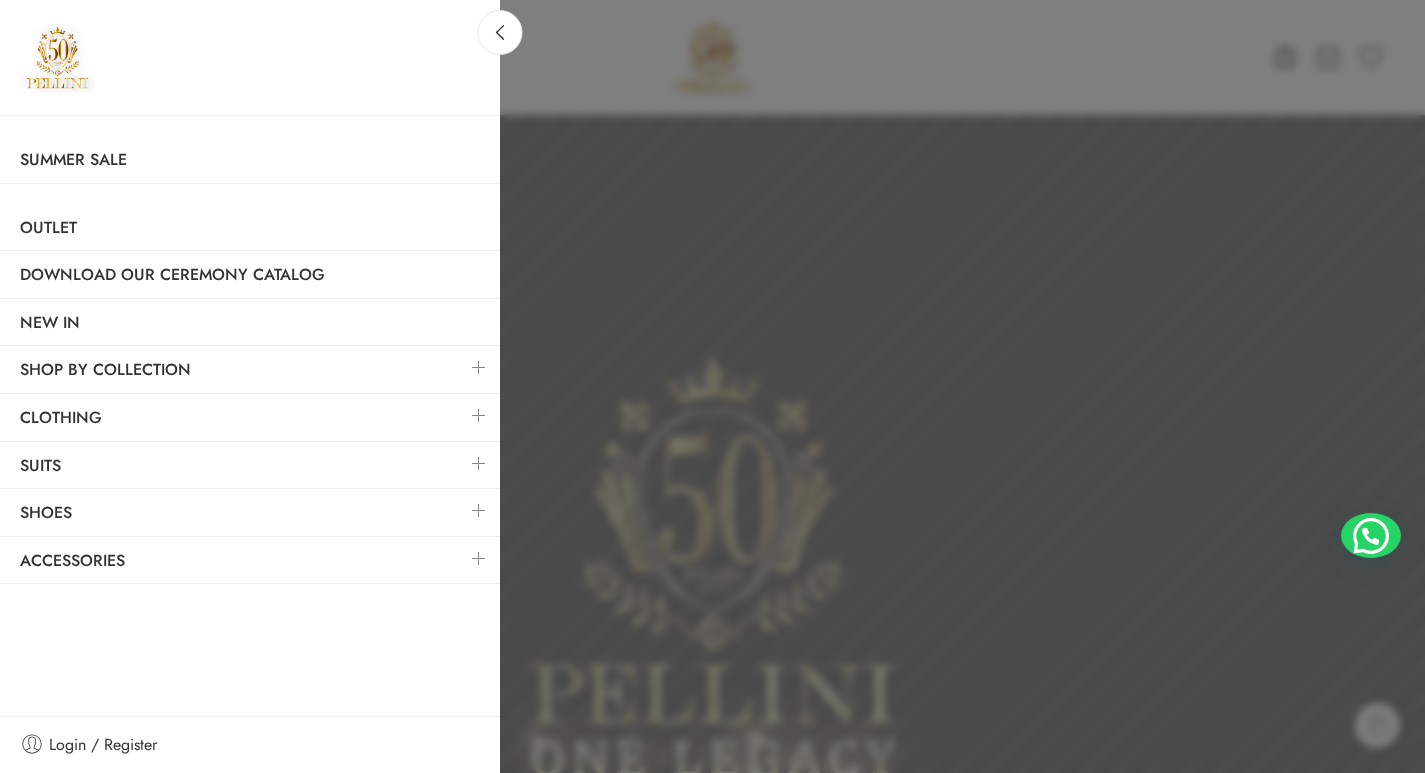 click at bounding box center (479, 415) 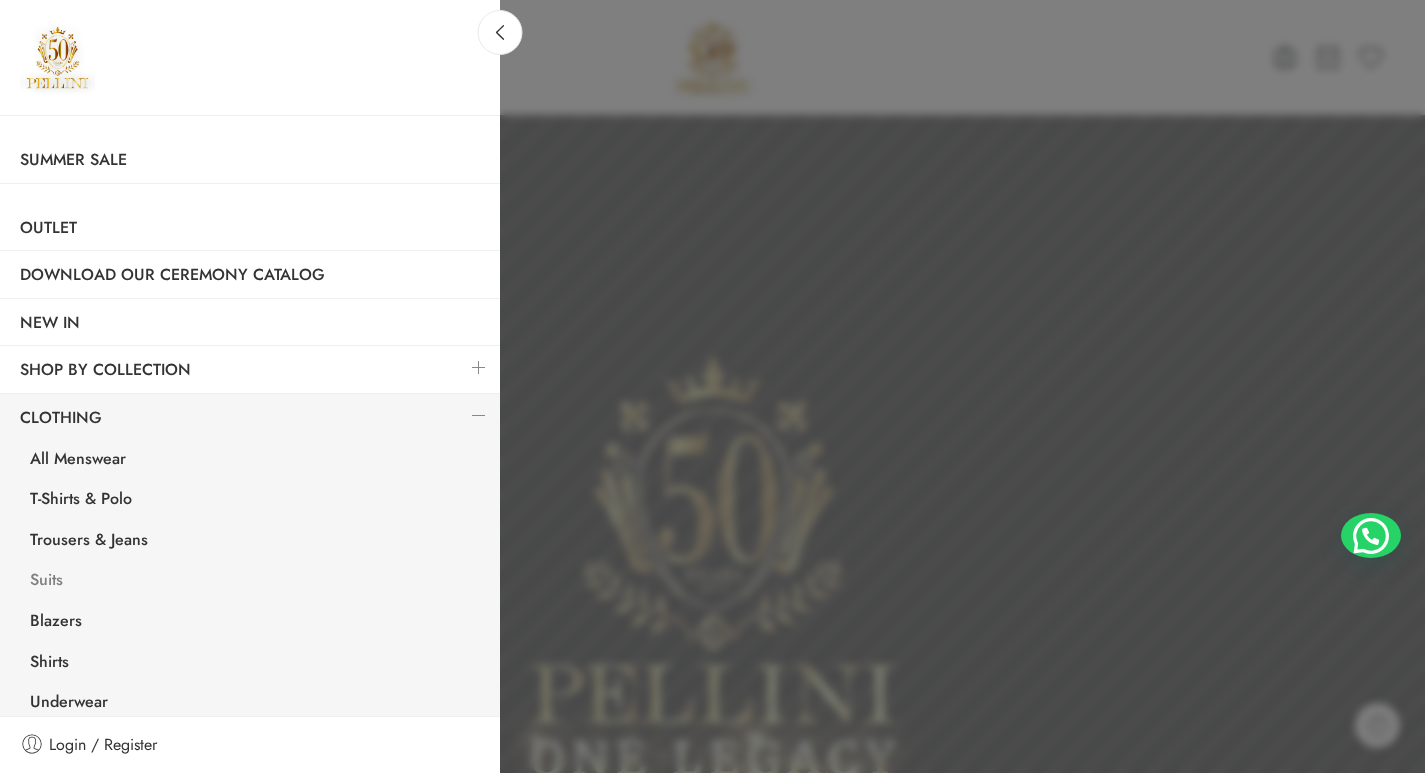 scroll, scrollTop: 100, scrollLeft: 0, axis: vertical 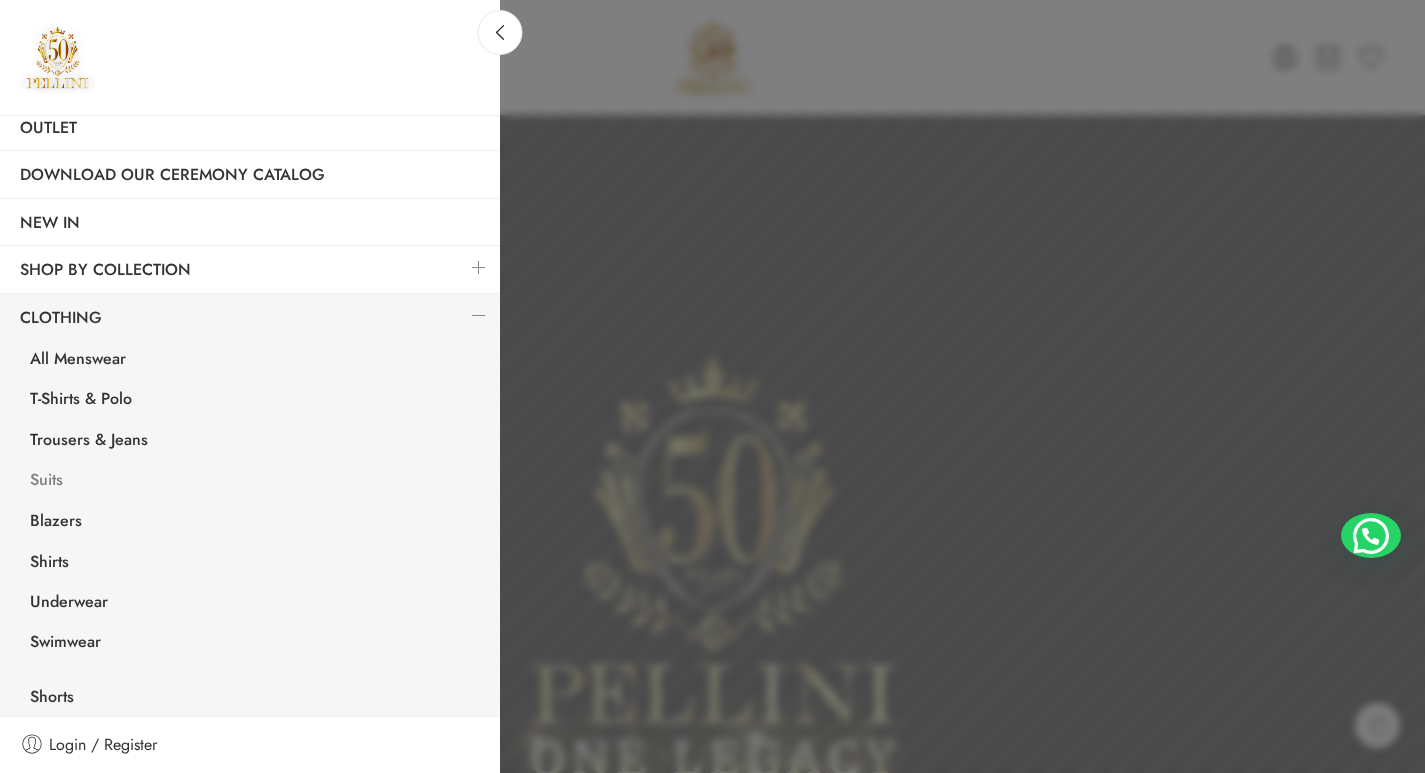 click on "Suits" at bounding box center [255, 482] 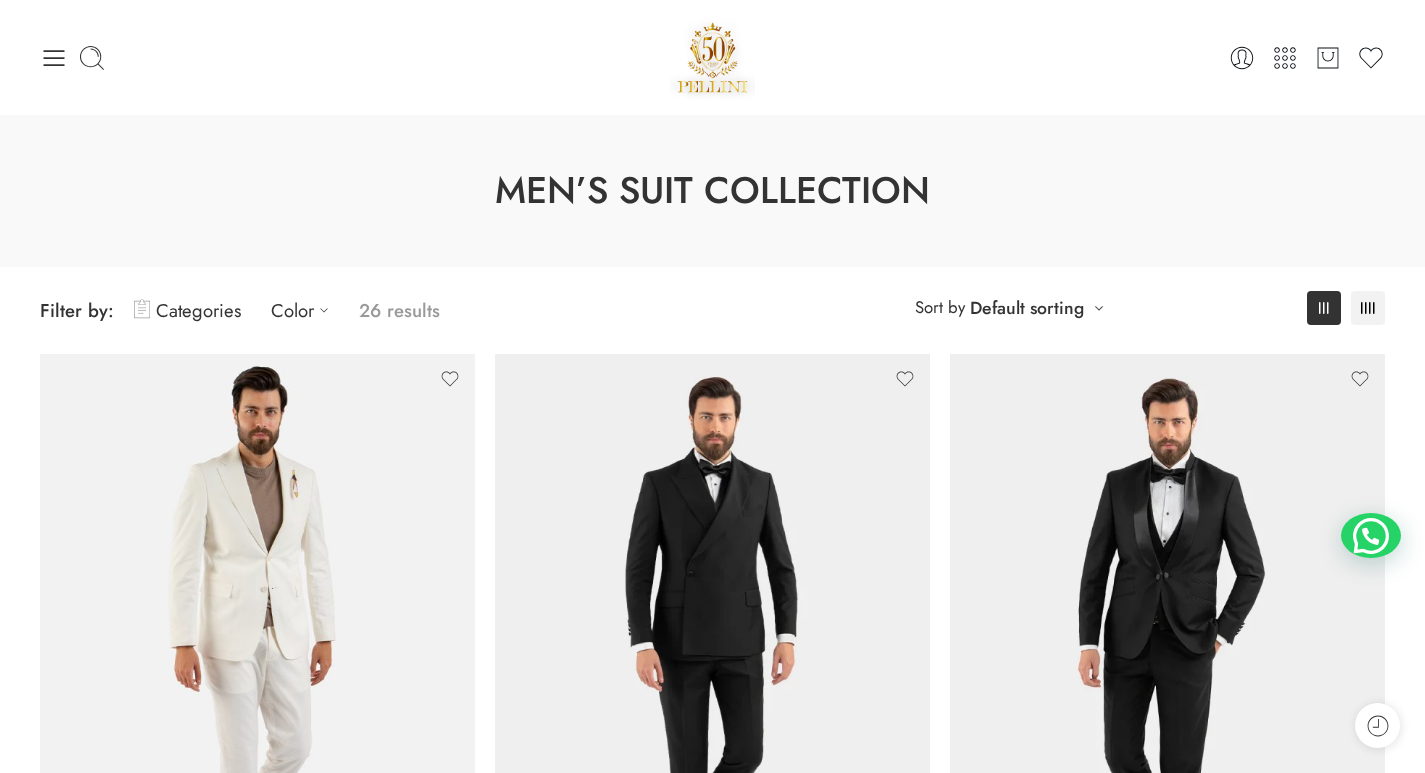scroll, scrollTop: 0, scrollLeft: 0, axis: both 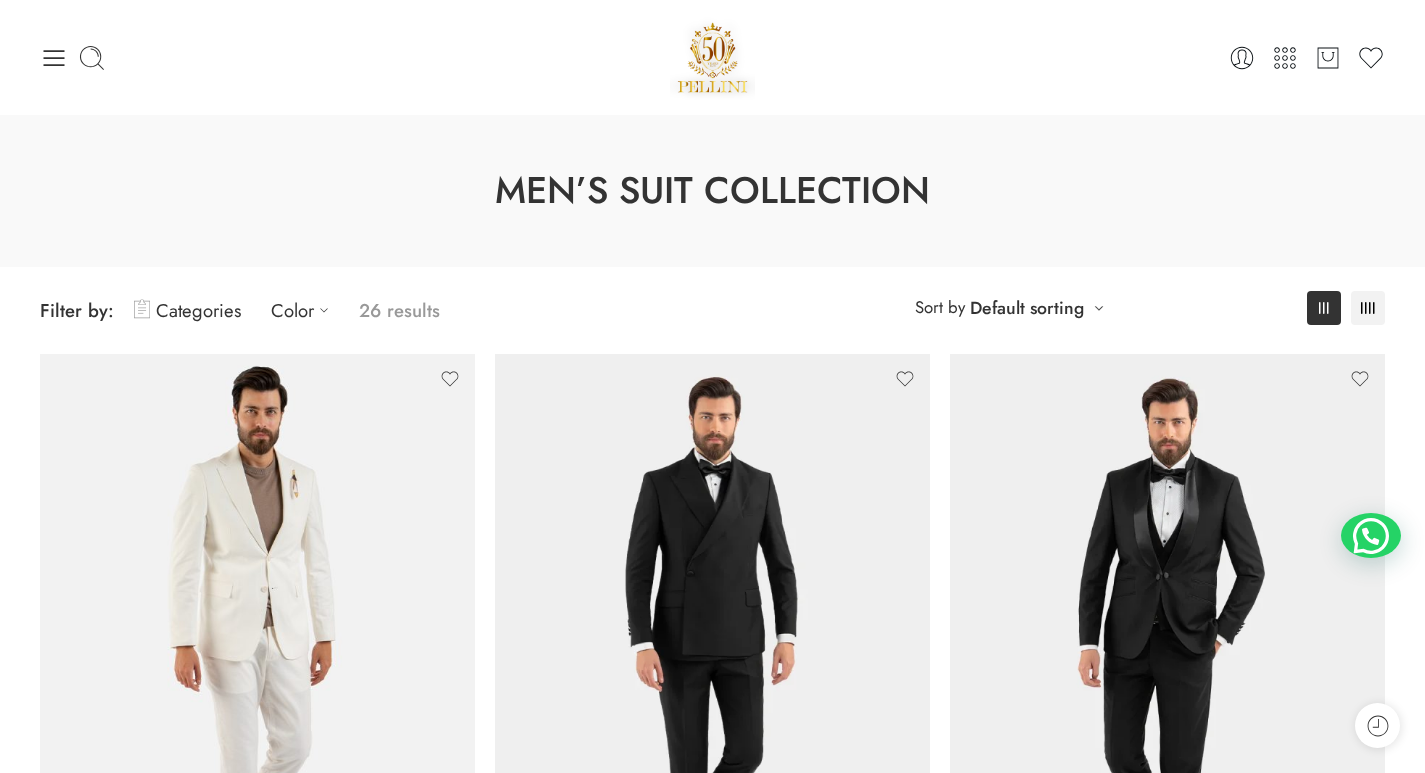 click on "0 Cart 0 Wishlist
Search here" at bounding box center [712, 57] 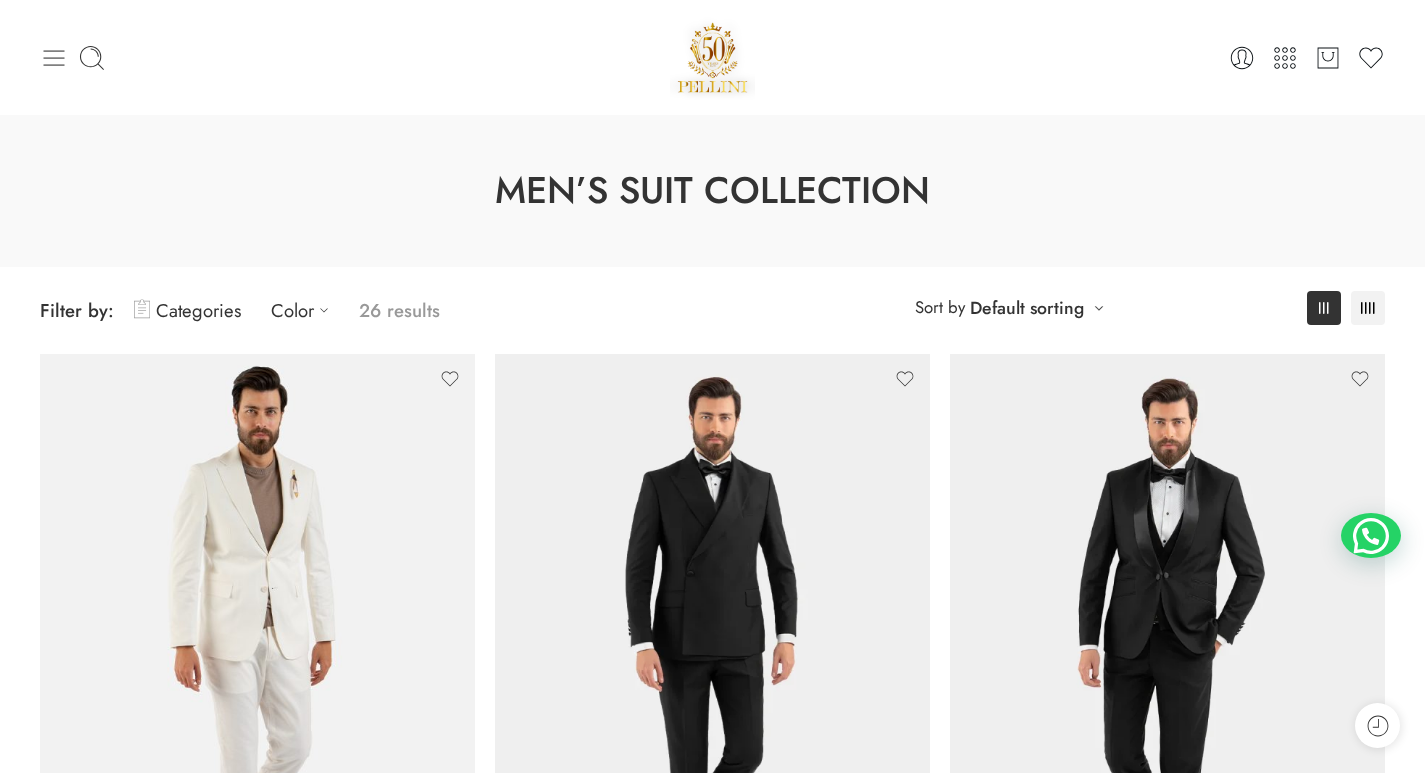 click 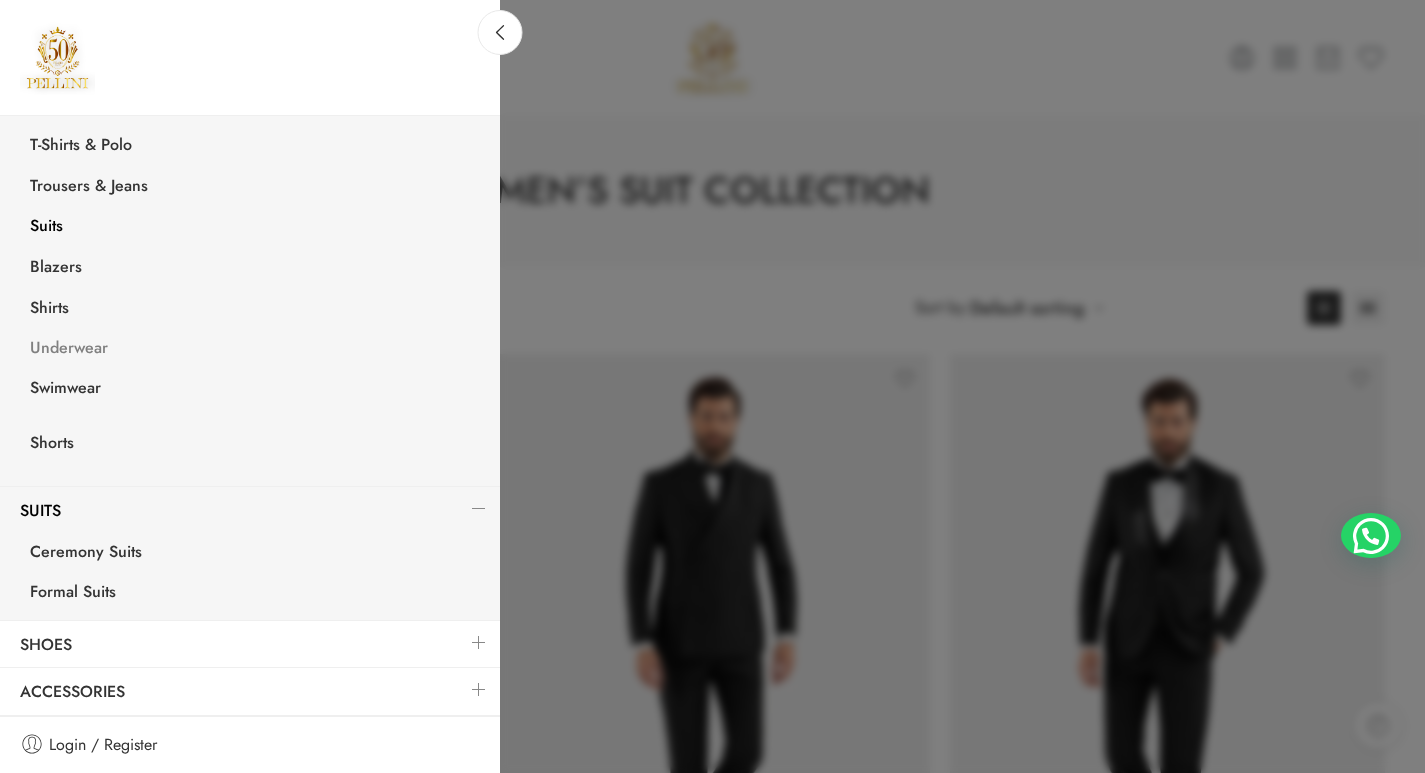 scroll, scrollTop: 254, scrollLeft: 0, axis: vertical 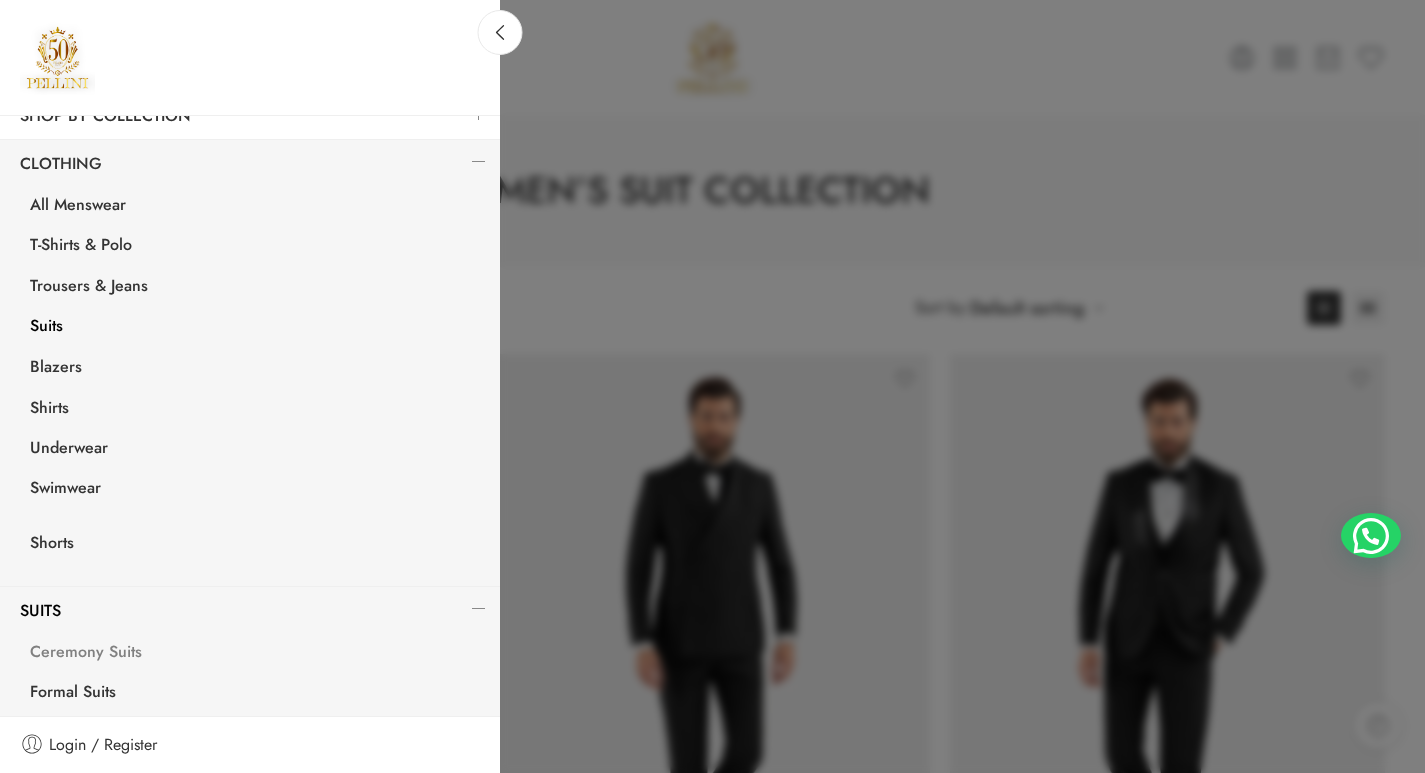 click on "Ceremony Suits" at bounding box center [255, 654] 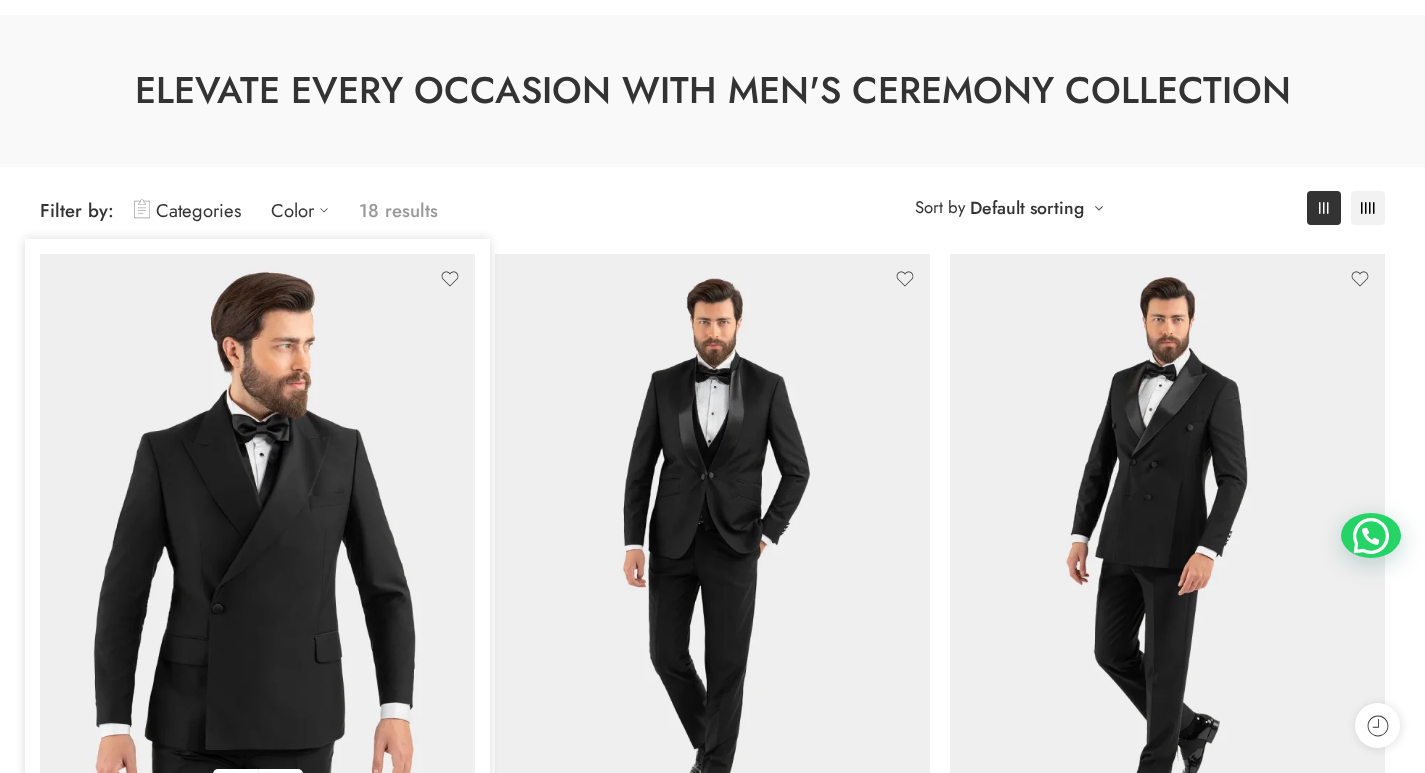 scroll, scrollTop: 600, scrollLeft: 0, axis: vertical 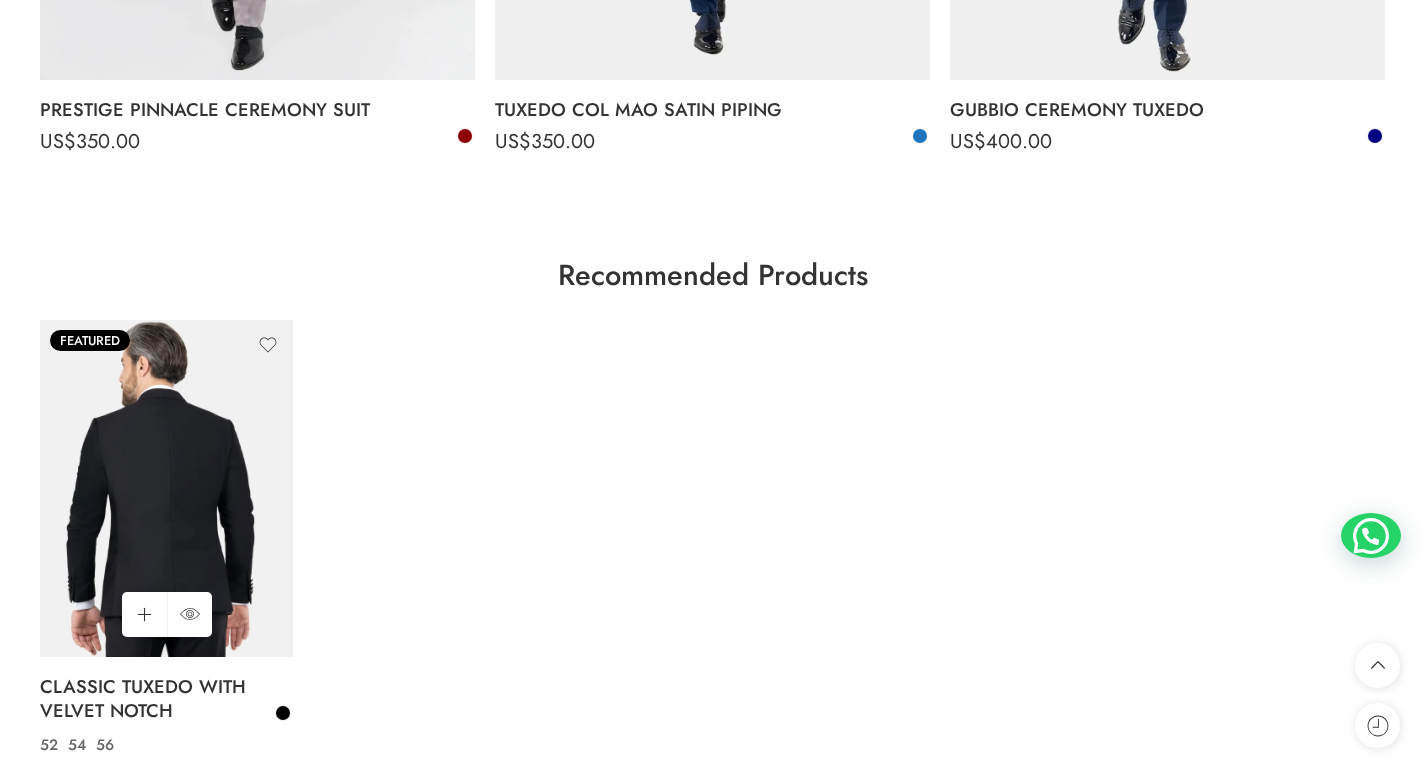 click at bounding box center (166, 488) 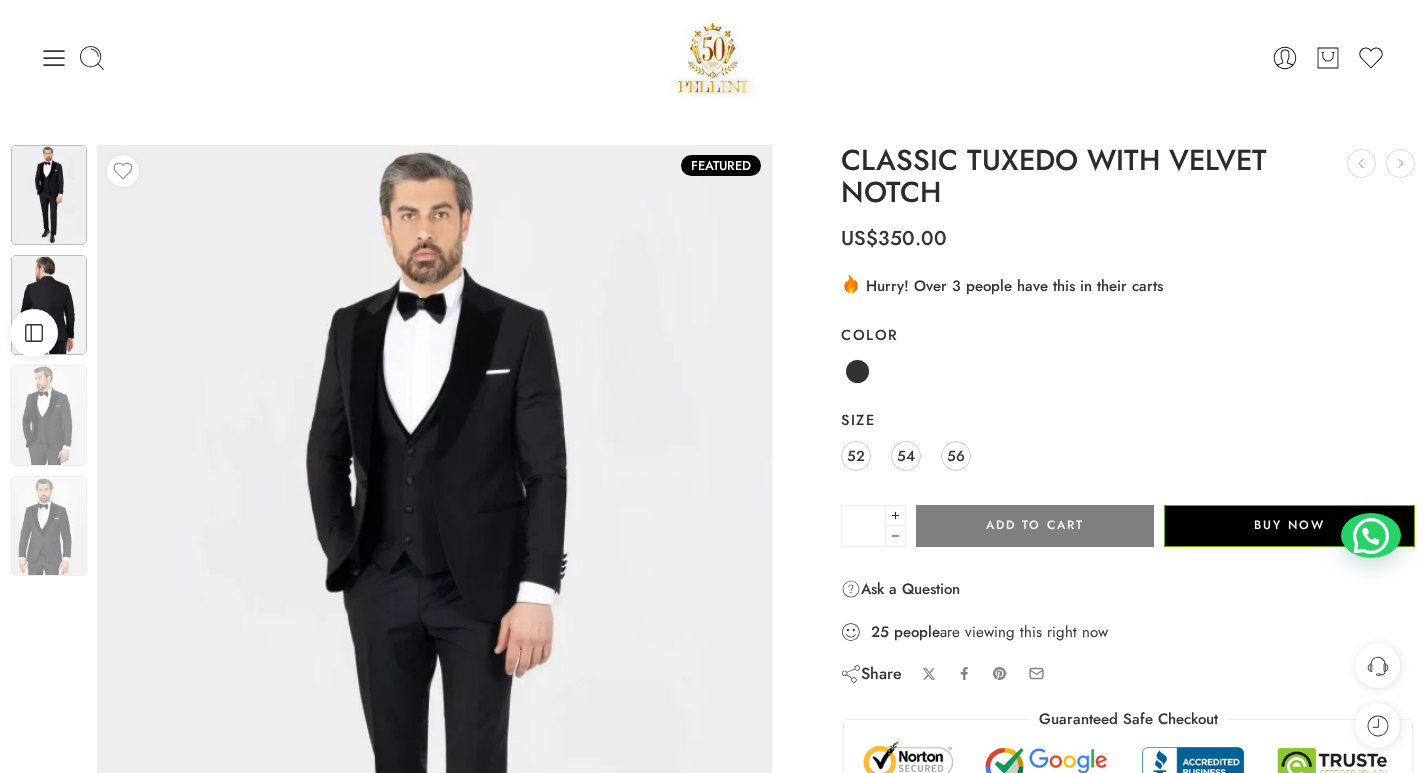 scroll, scrollTop: 100, scrollLeft: 0, axis: vertical 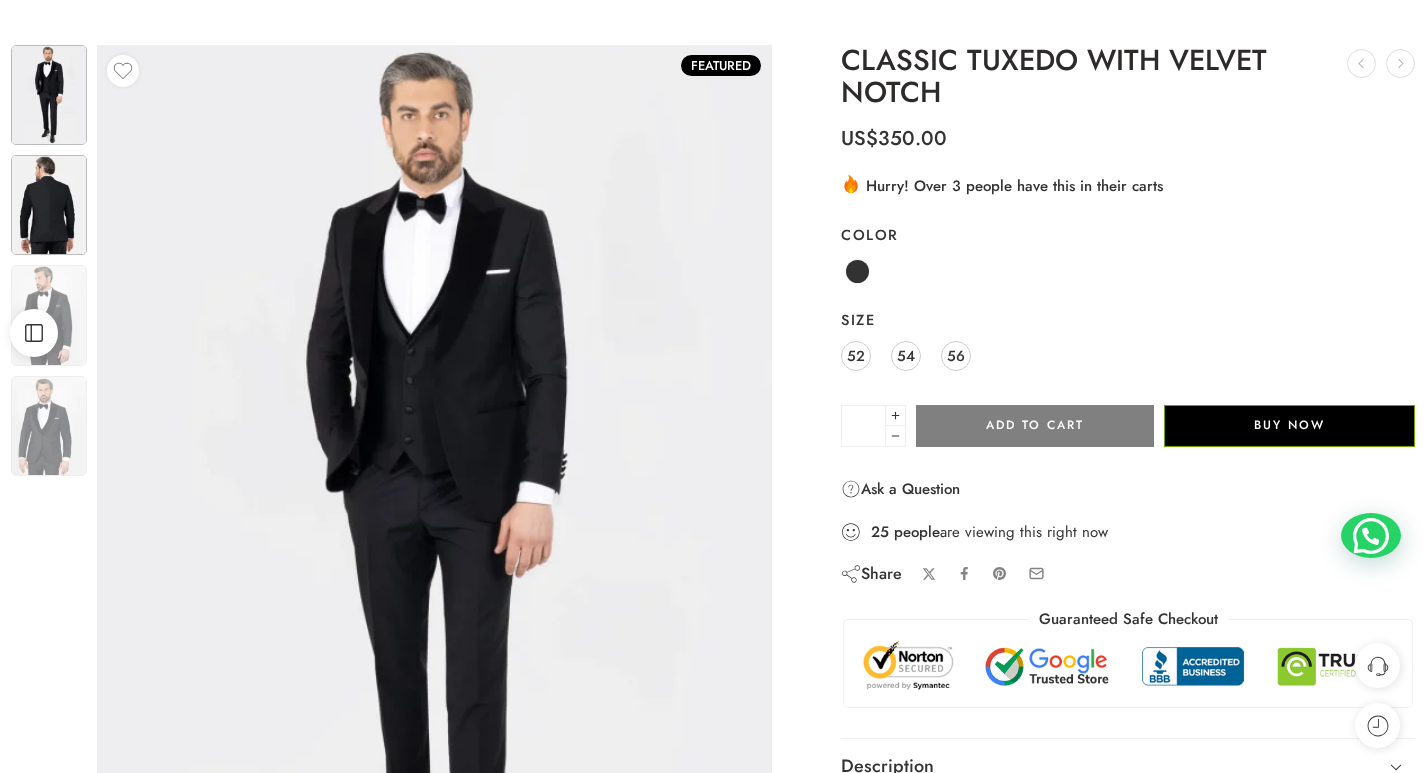 click at bounding box center (49, 205) 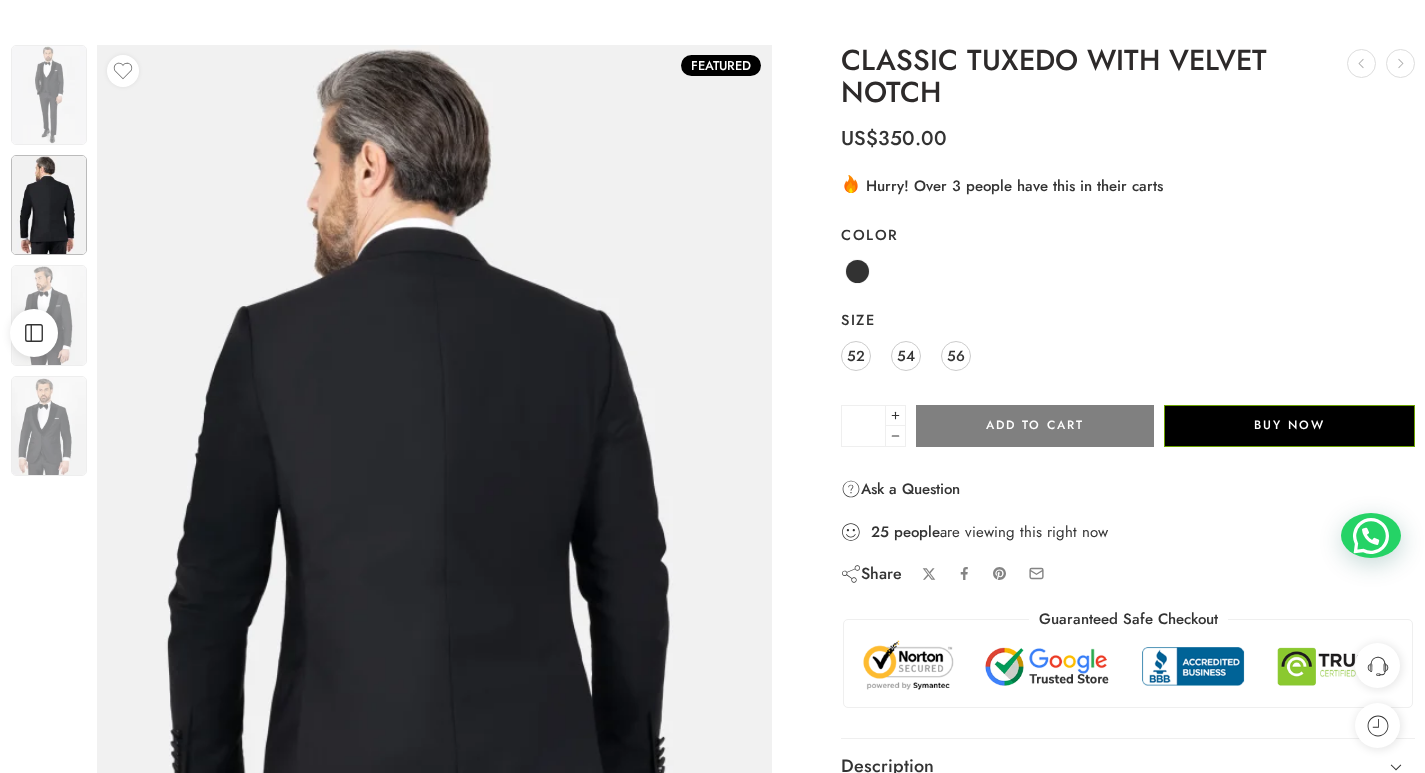 click at bounding box center [48, 265] 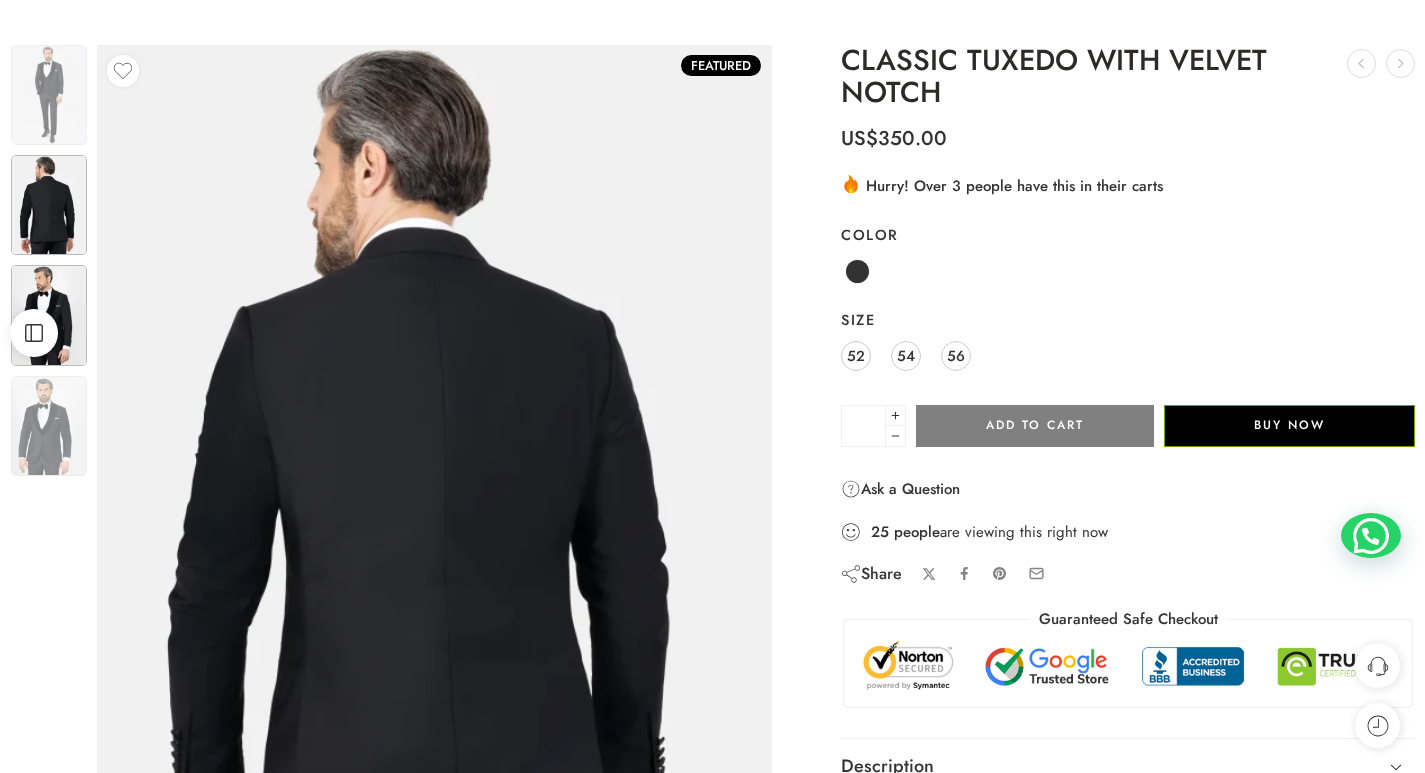 click at bounding box center (49, 315) 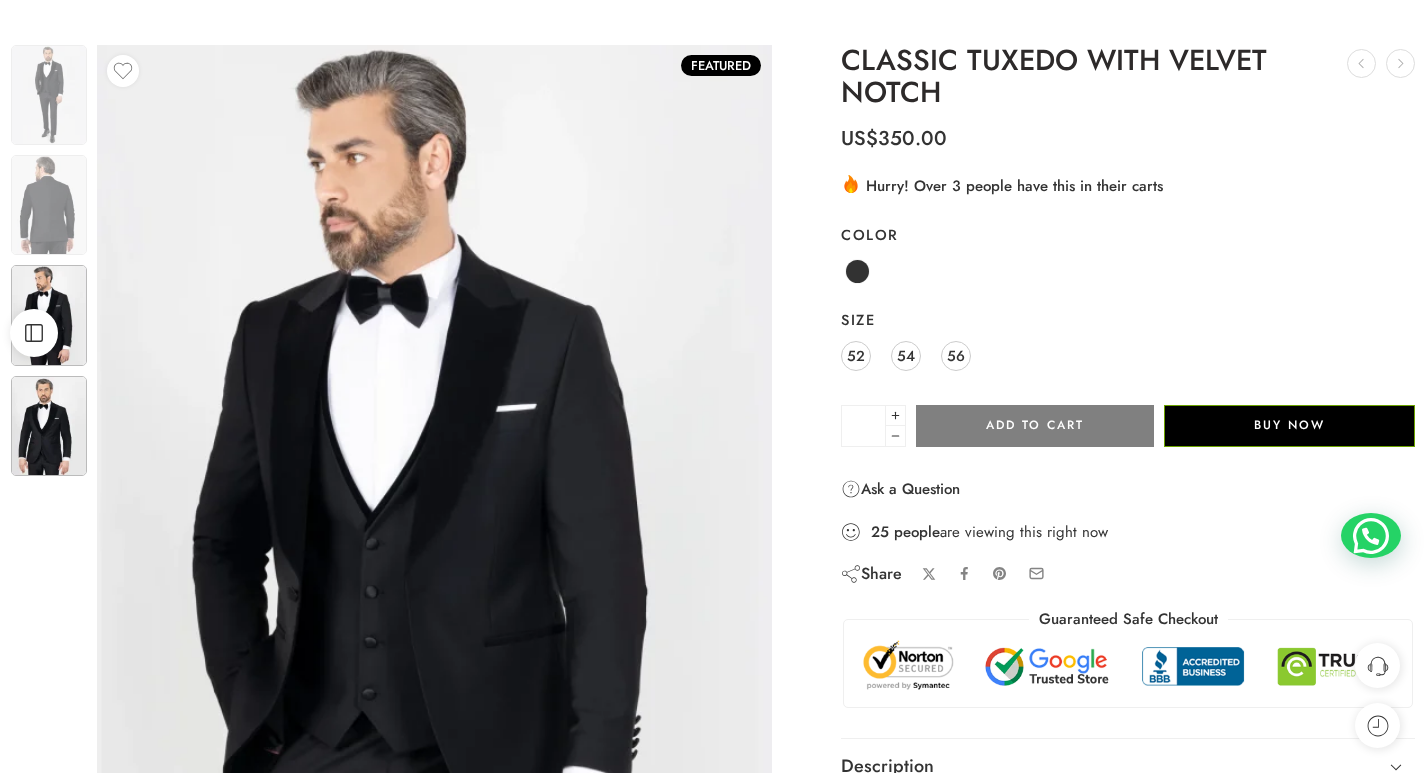click at bounding box center (49, 426) 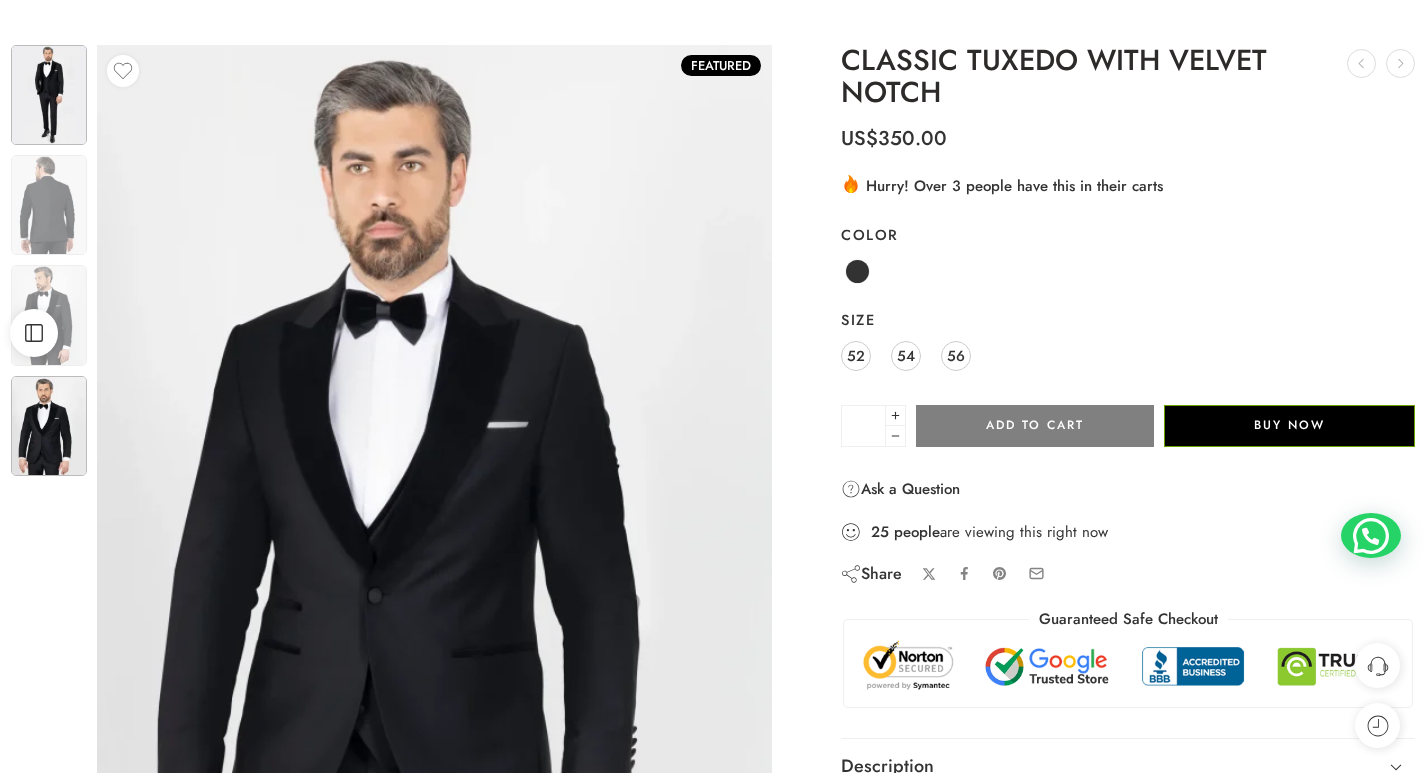 click at bounding box center (49, 95) 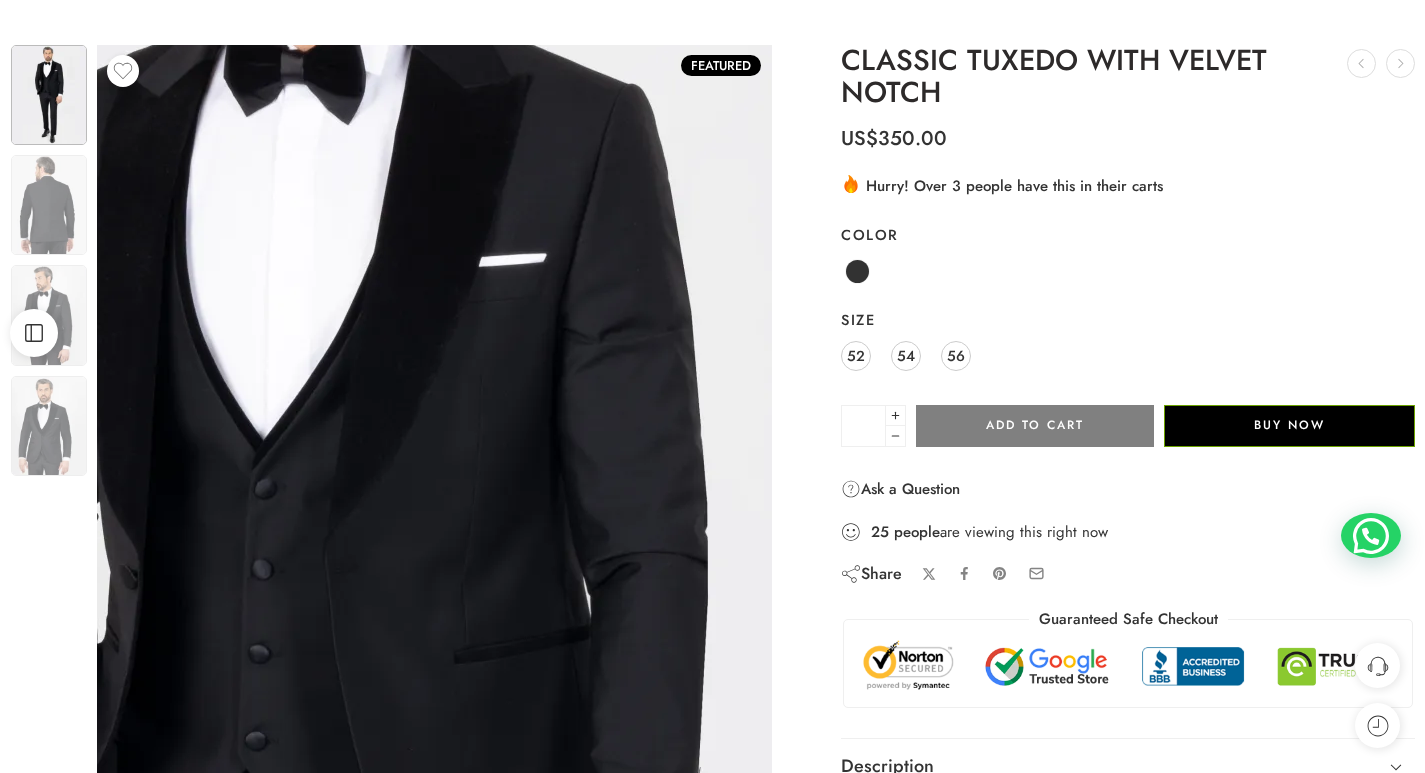 scroll, scrollTop: 0, scrollLeft: 0, axis: both 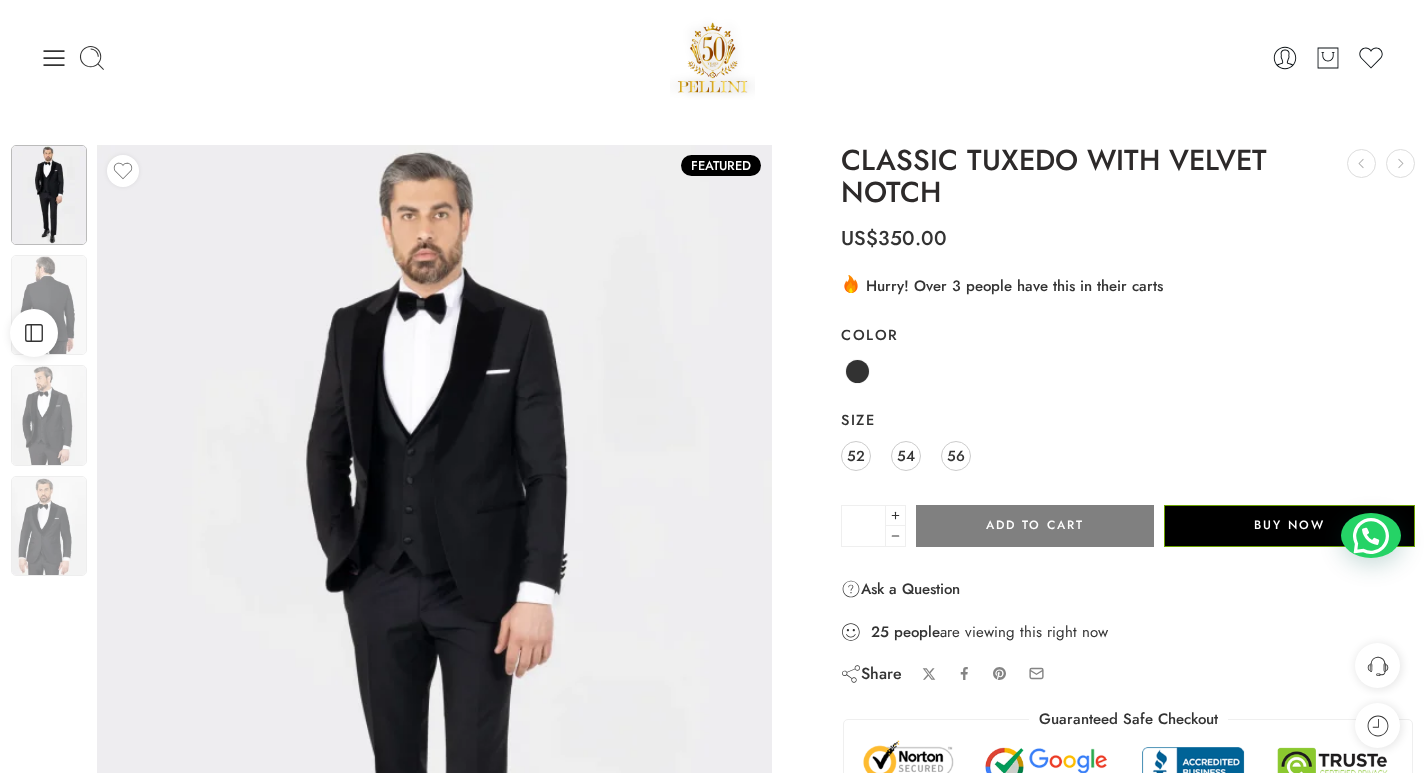 click 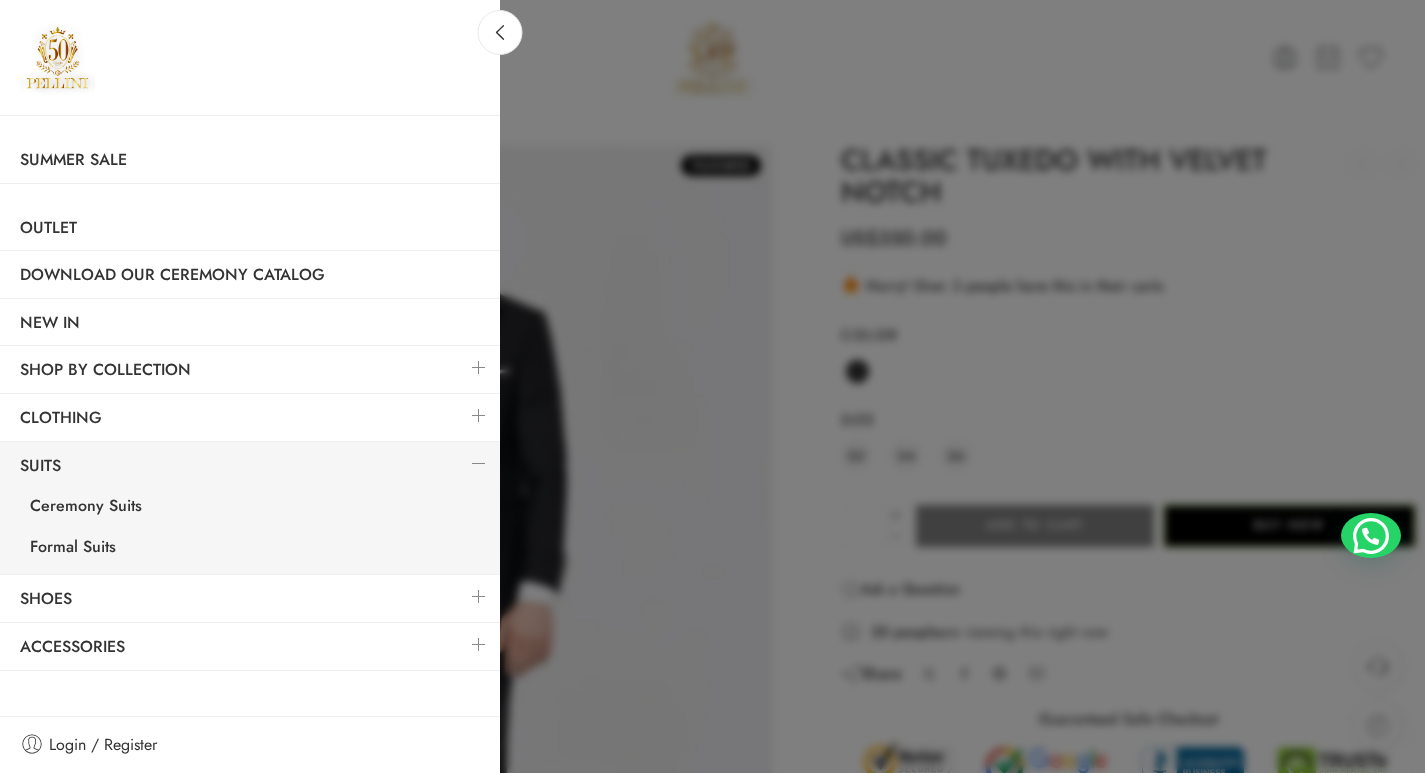 click at bounding box center (479, 463) 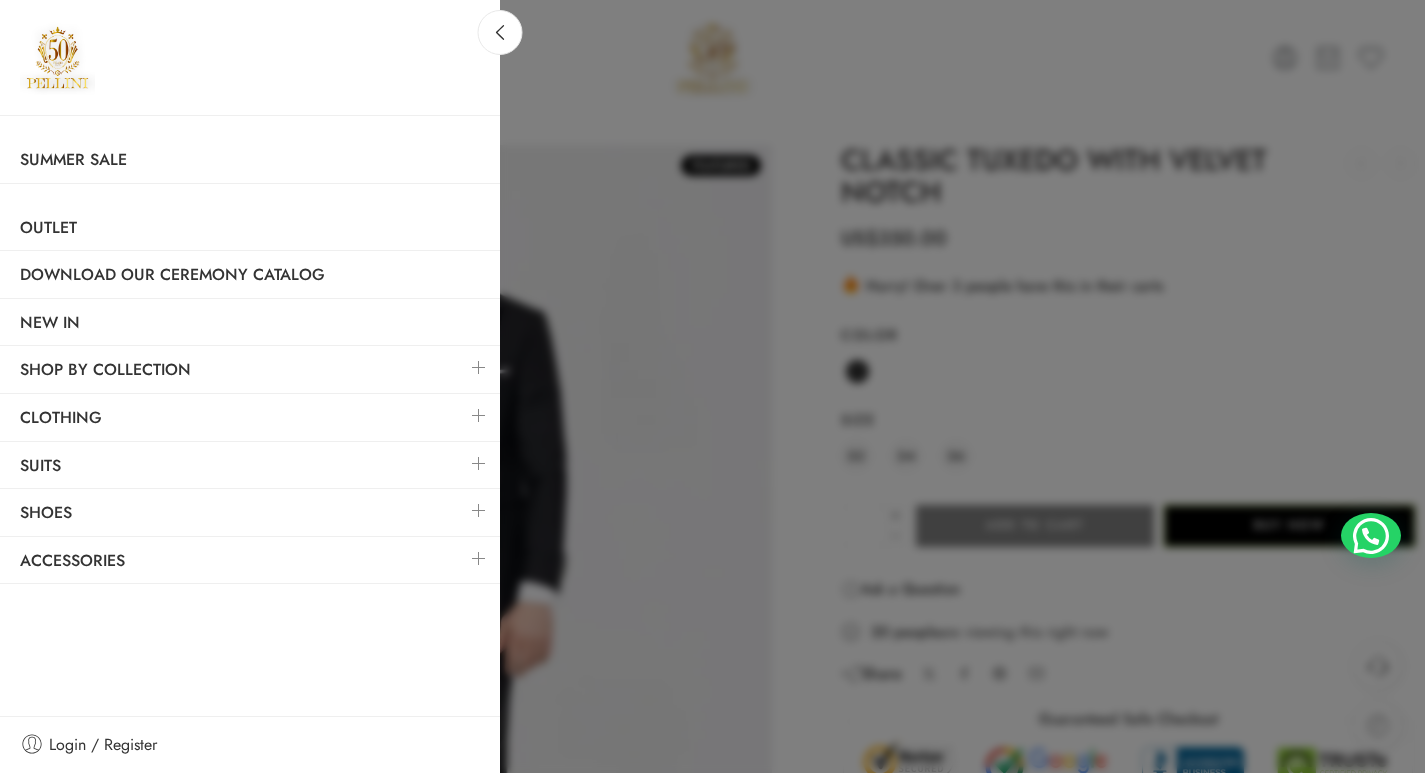 drag, startPoint x: 482, startPoint y: 557, endPoint x: 476, endPoint y: 547, distance: 11.661903 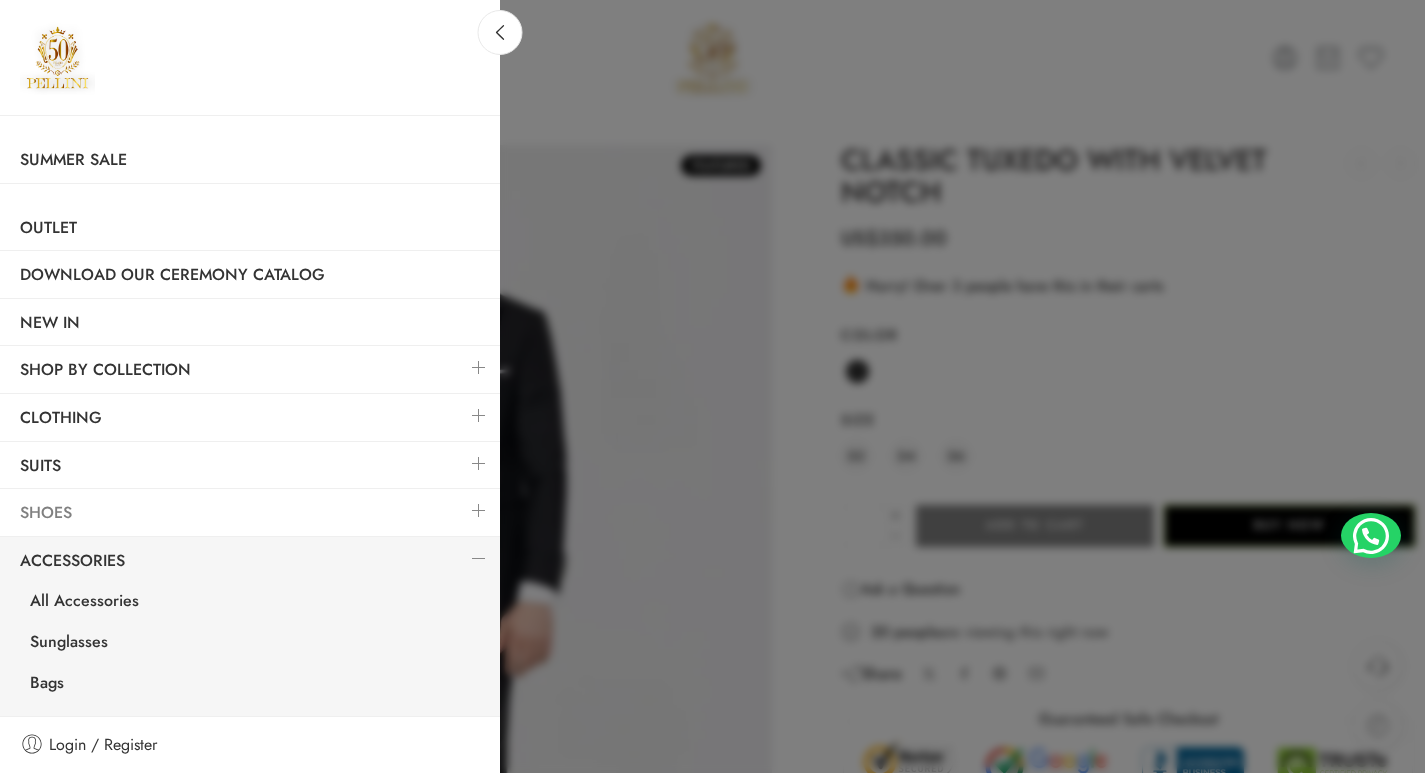 scroll, scrollTop: 198, scrollLeft: 0, axis: vertical 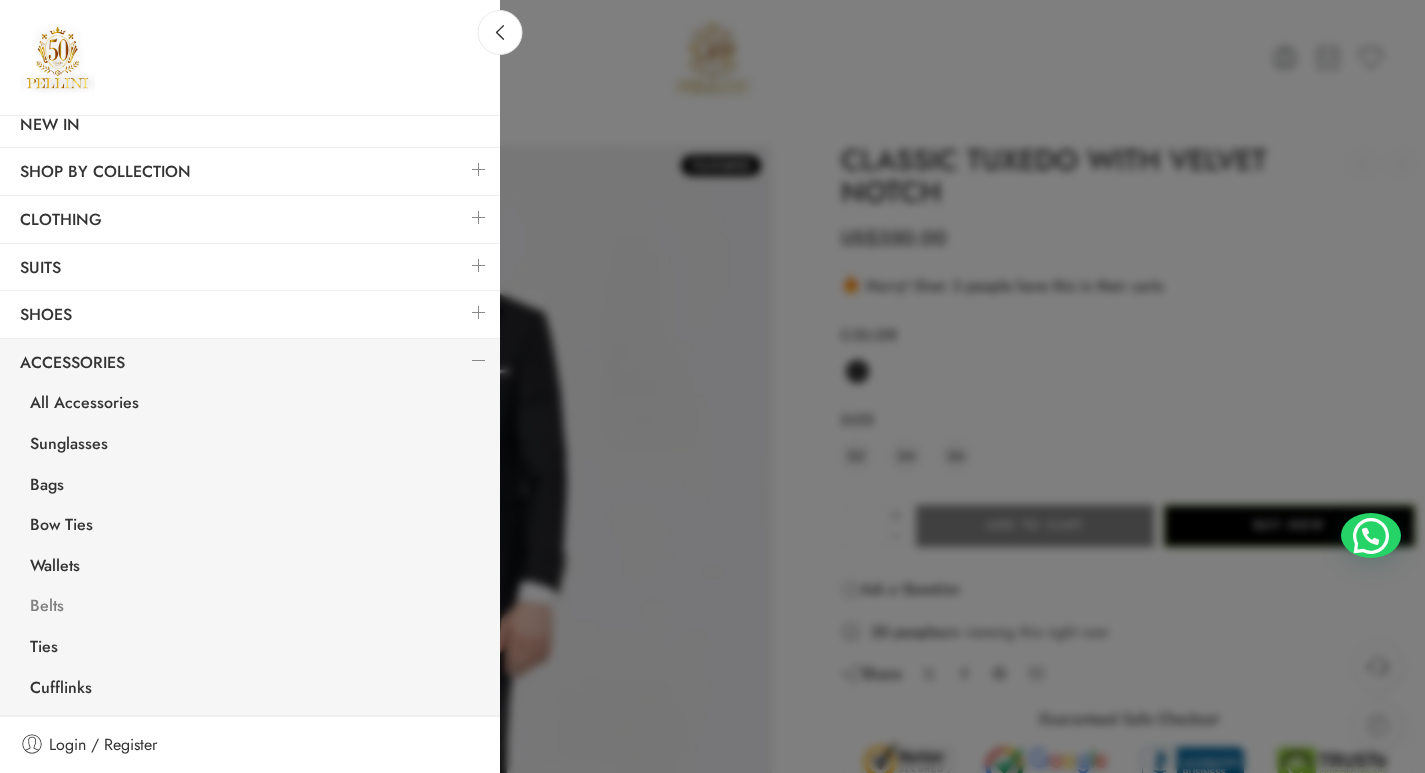 click on "Belts" at bounding box center (255, 608) 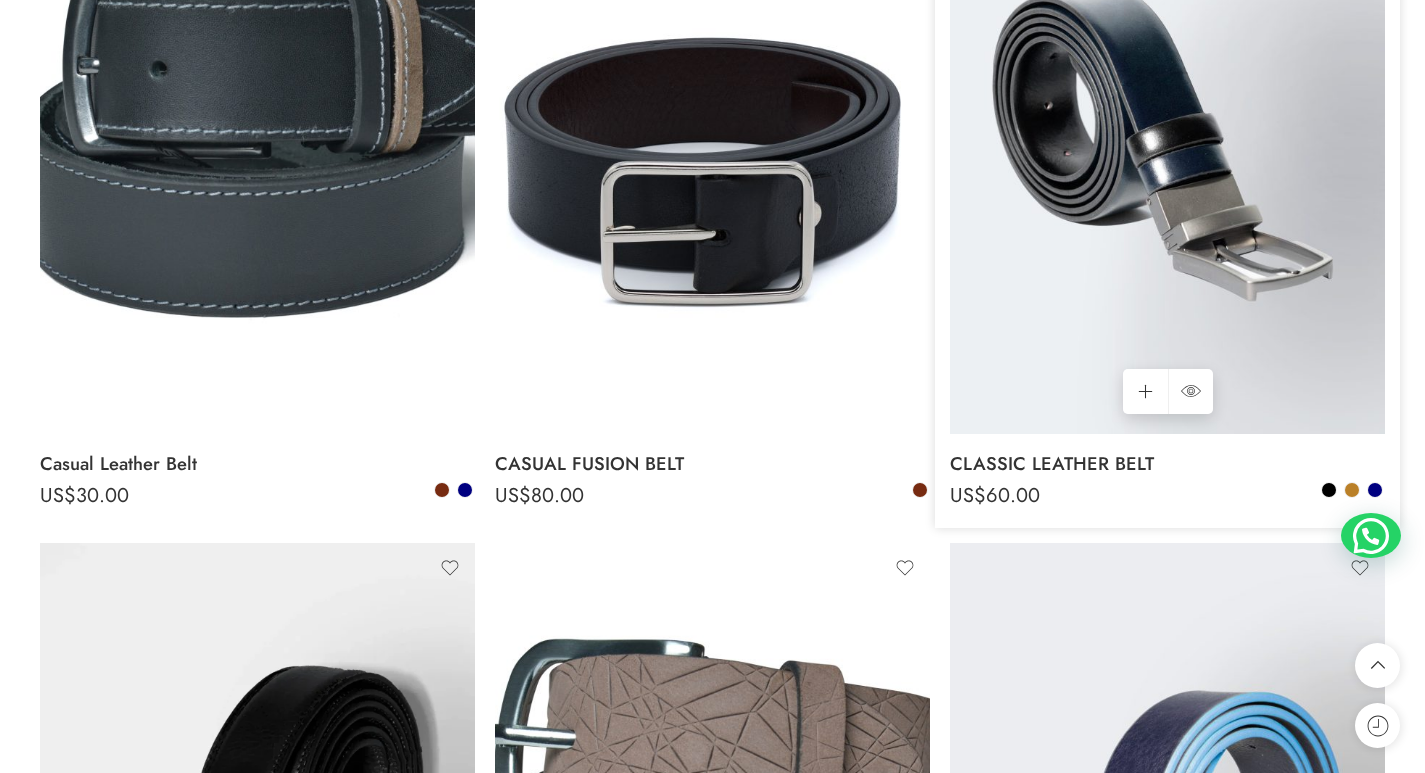 scroll, scrollTop: 0, scrollLeft: 0, axis: both 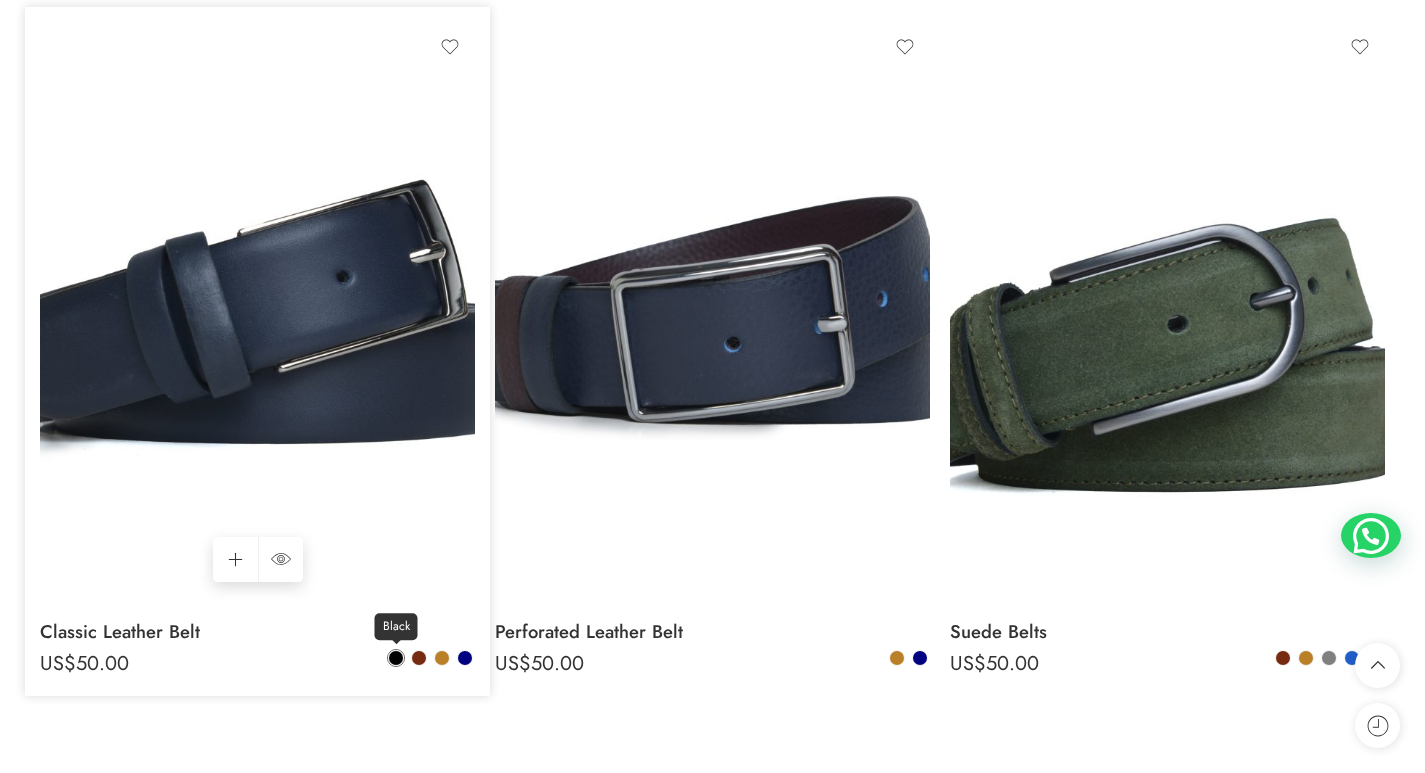 click 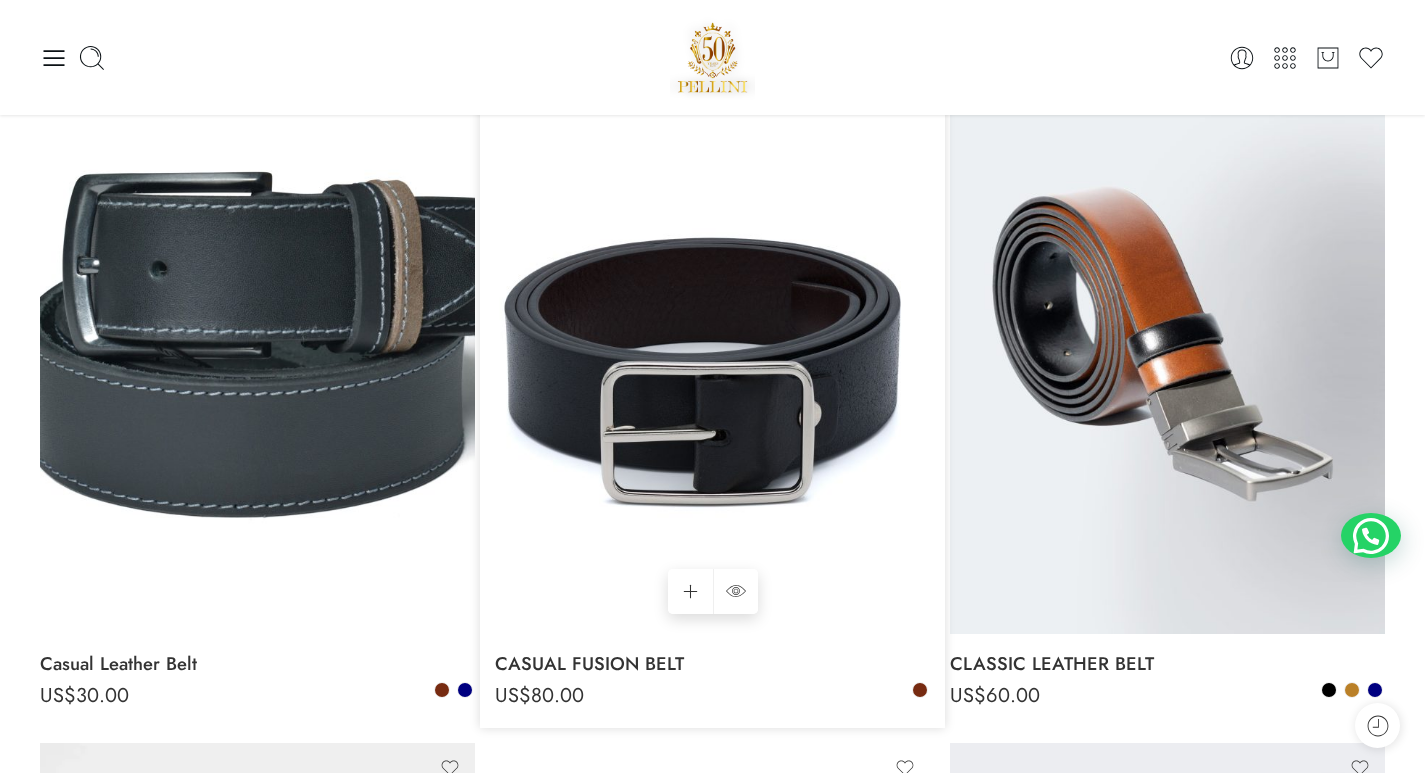 scroll, scrollTop: 0, scrollLeft: 0, axis: both 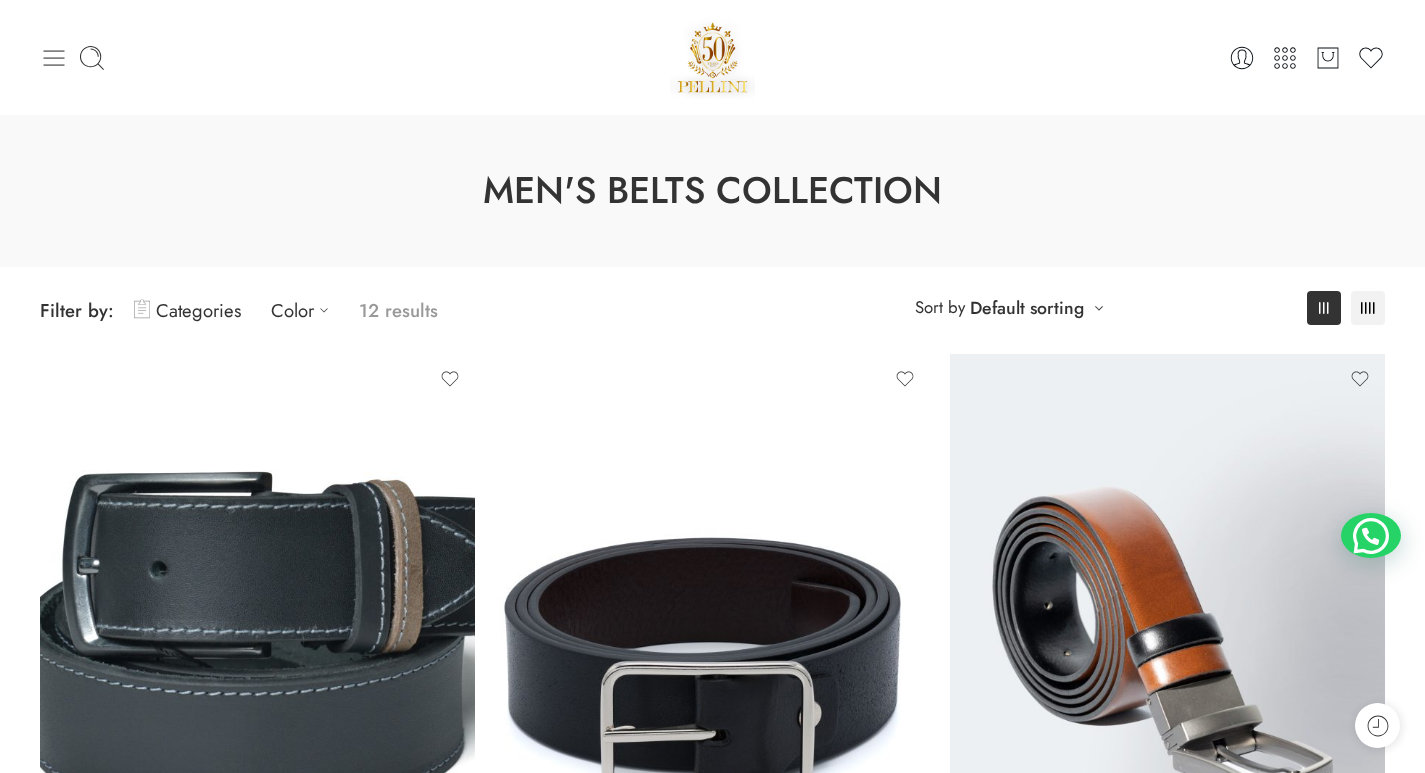 click 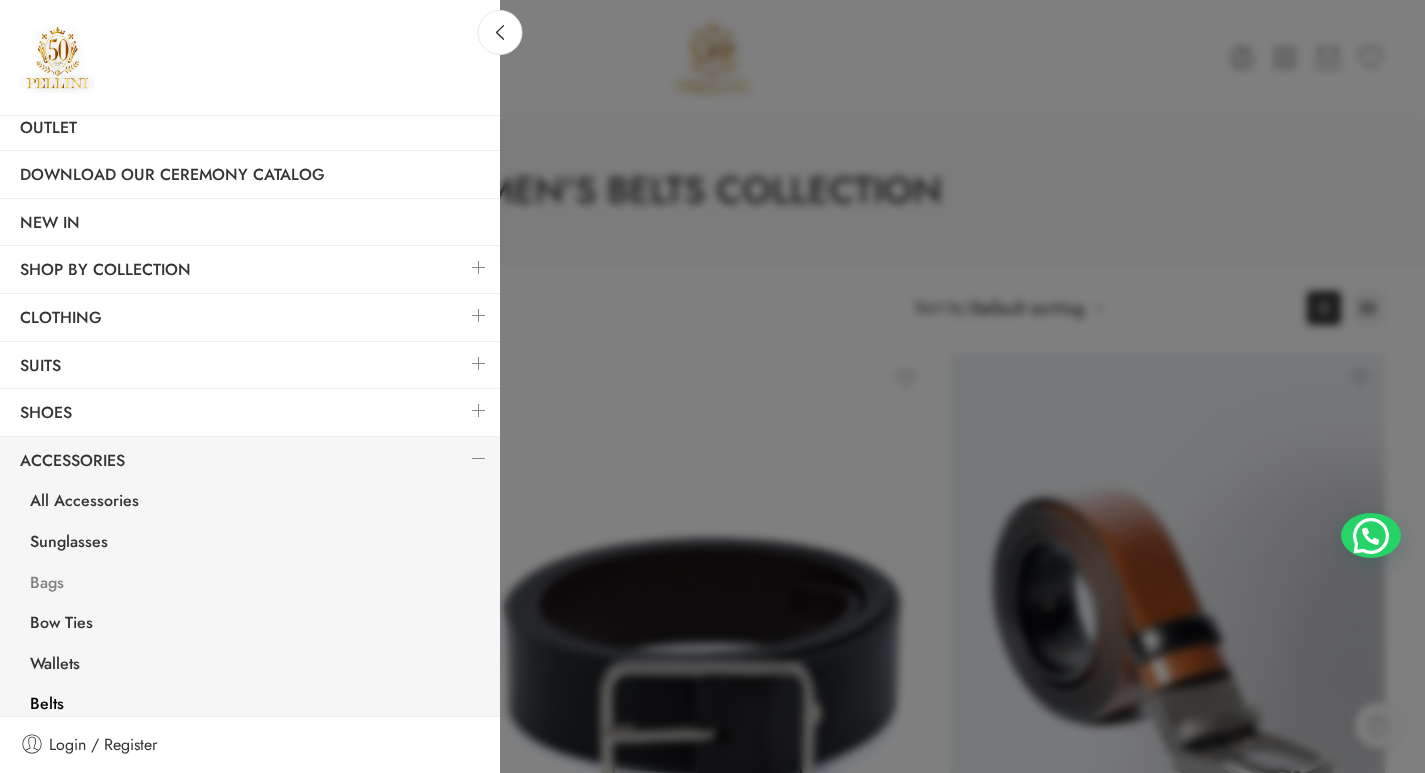 scroll, scrollTop: 198, scrollLeft: 0, axis: vertical 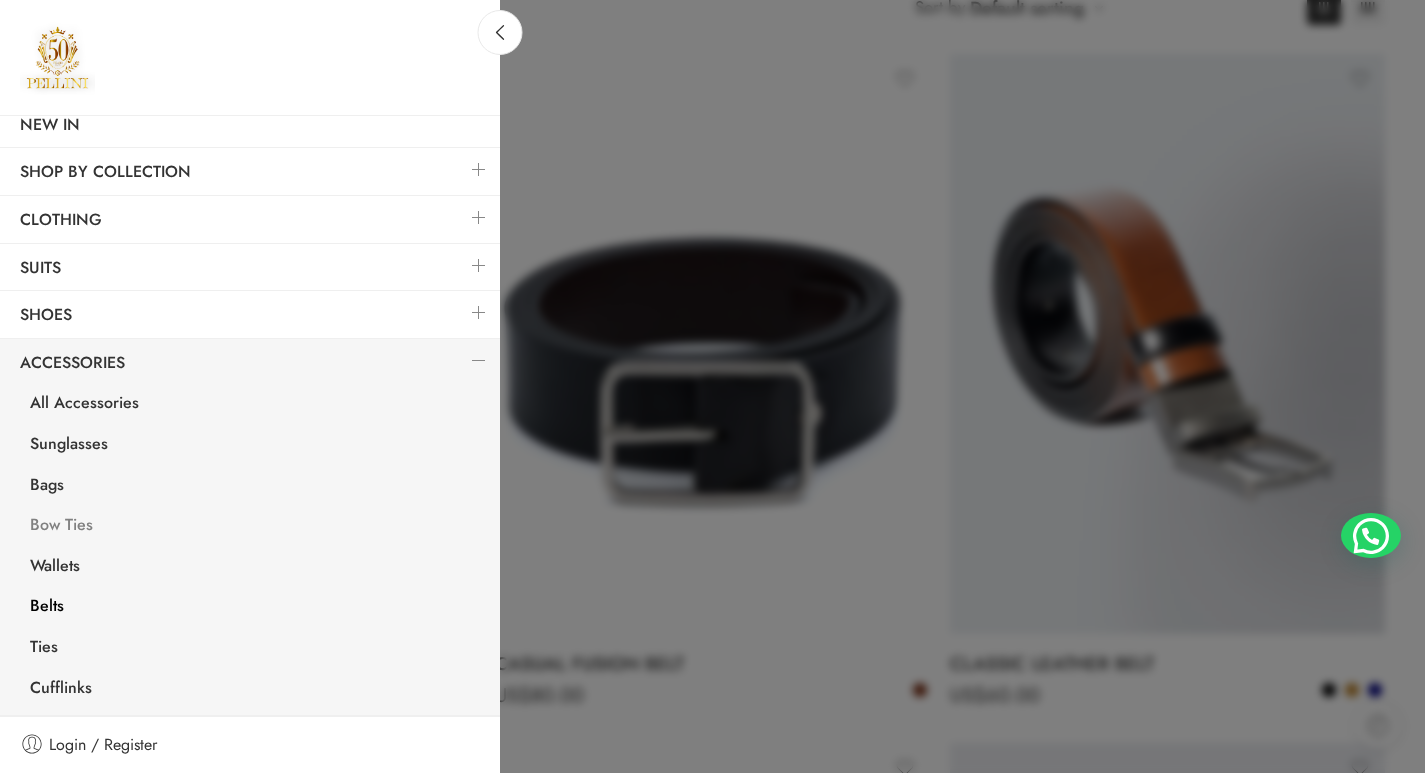 click on "Bow Ties" at bounding box center (255, 527) 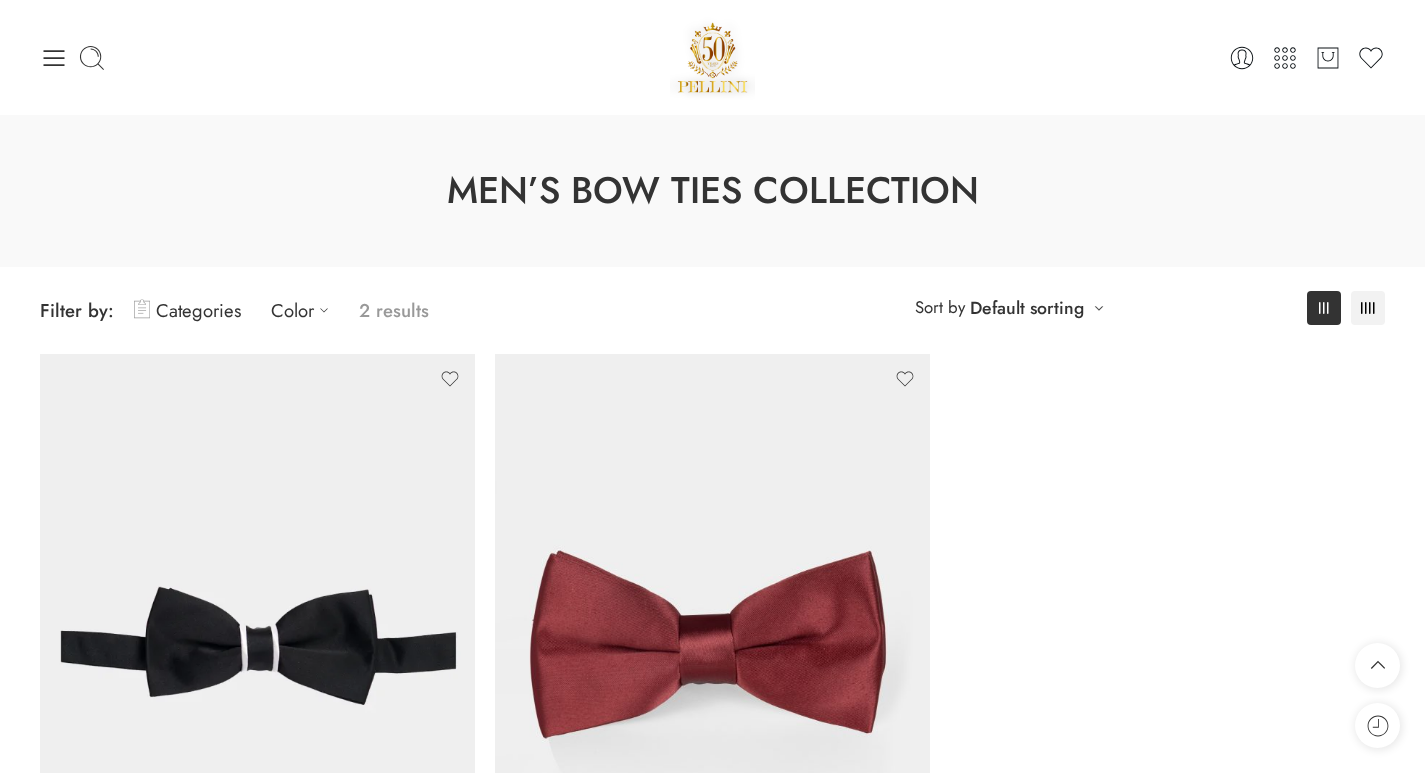 scroll, scrollTop: 500, scrollLeft: 0, axis: vertical 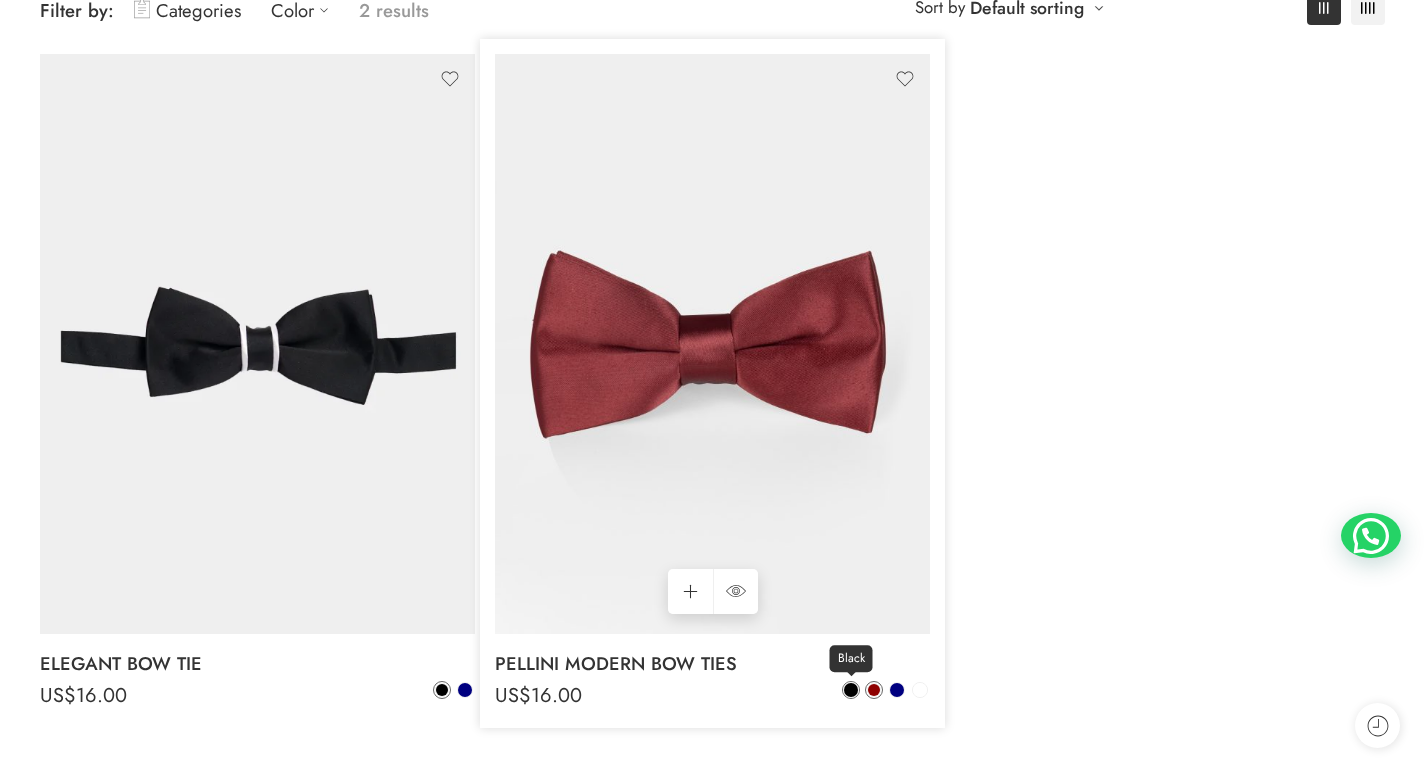 click 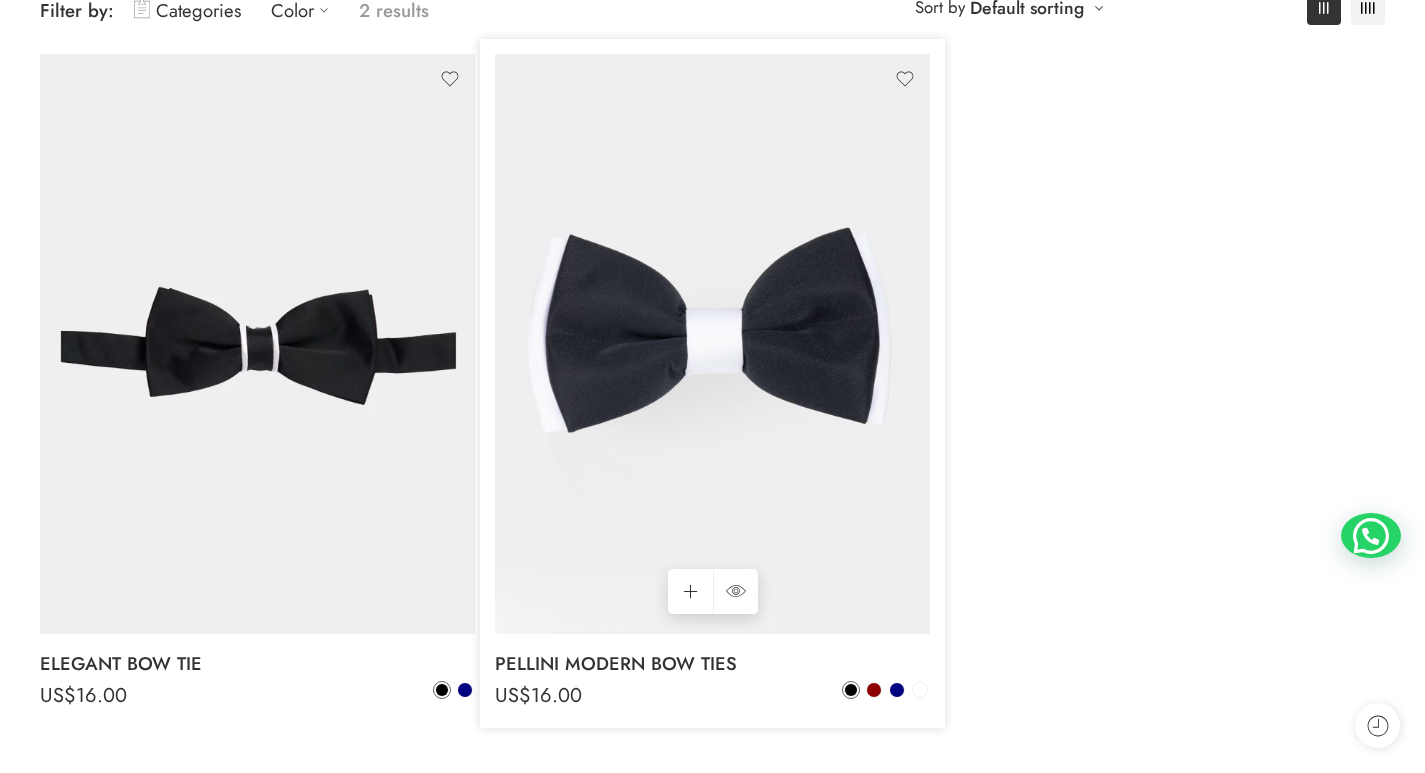 scroll, scrollTop: 0, scrollLeft: 0, axis: both 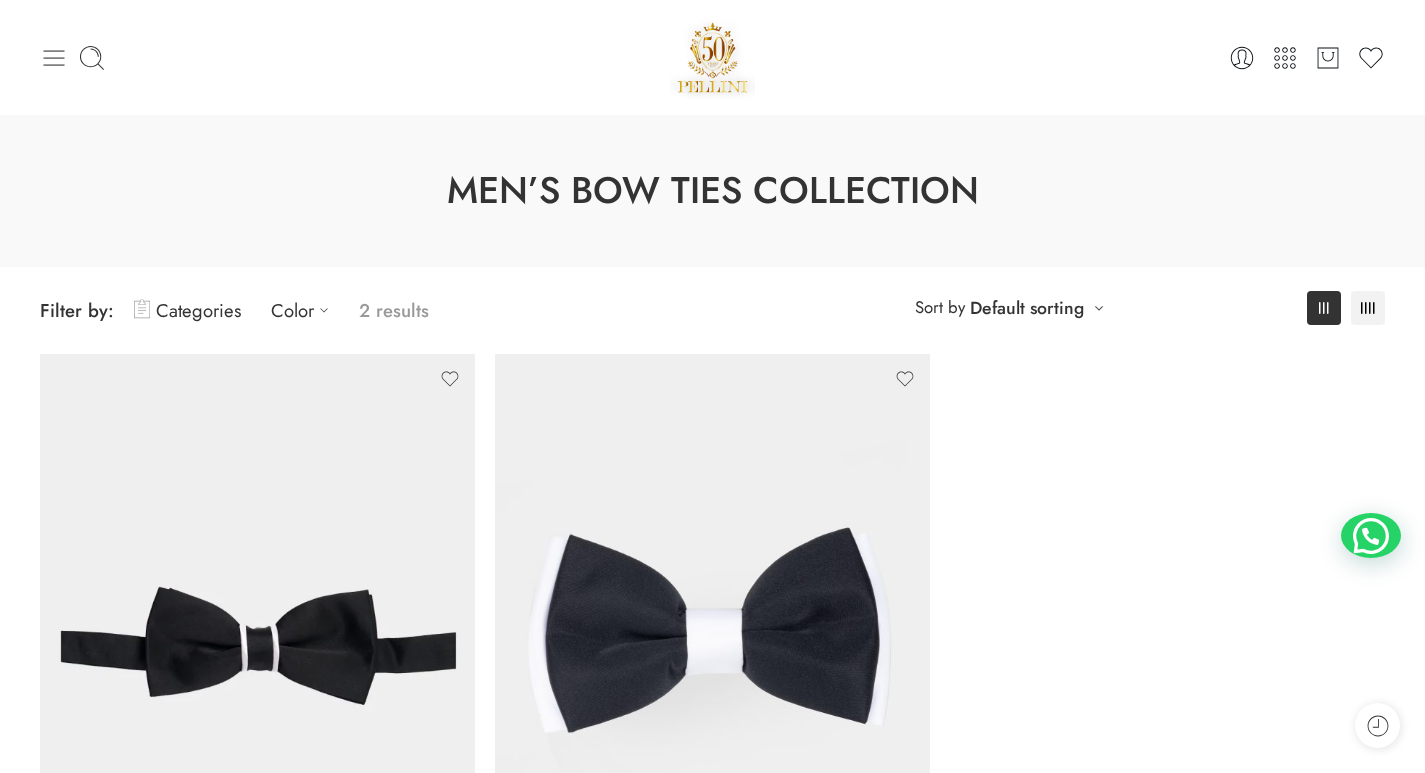 click 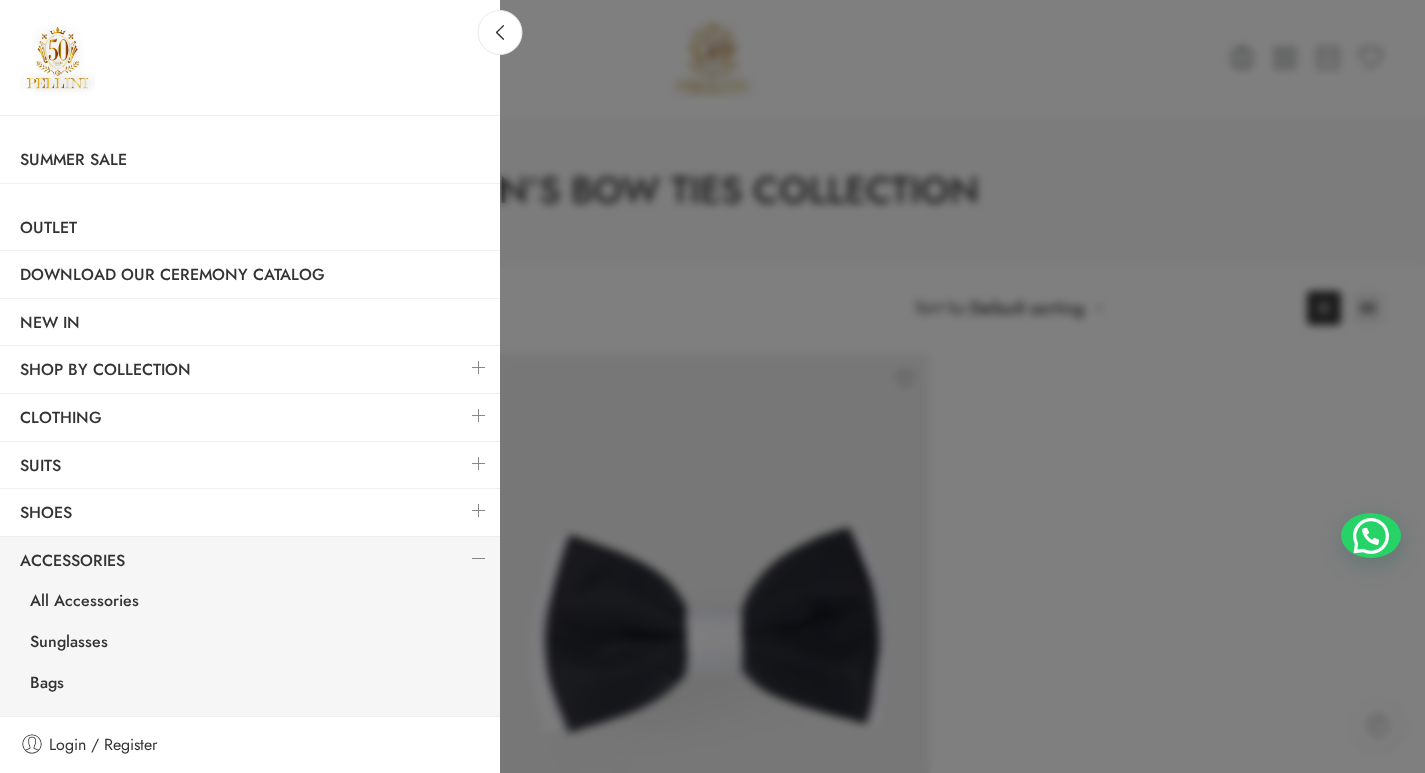 scroll, scrollTop: 198, scrollLeft: 0, axis: vertical 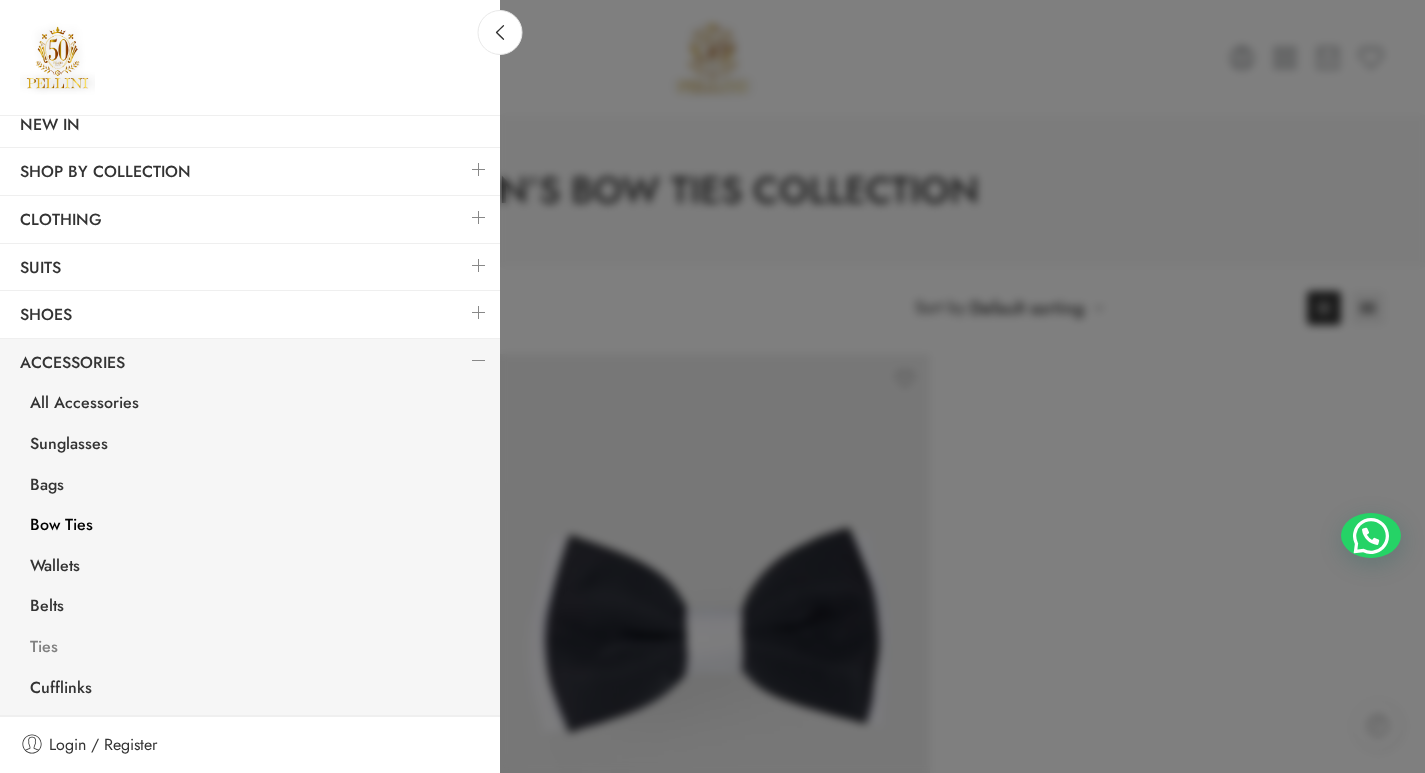 click on "Ties" at bounding box center [255, 649] 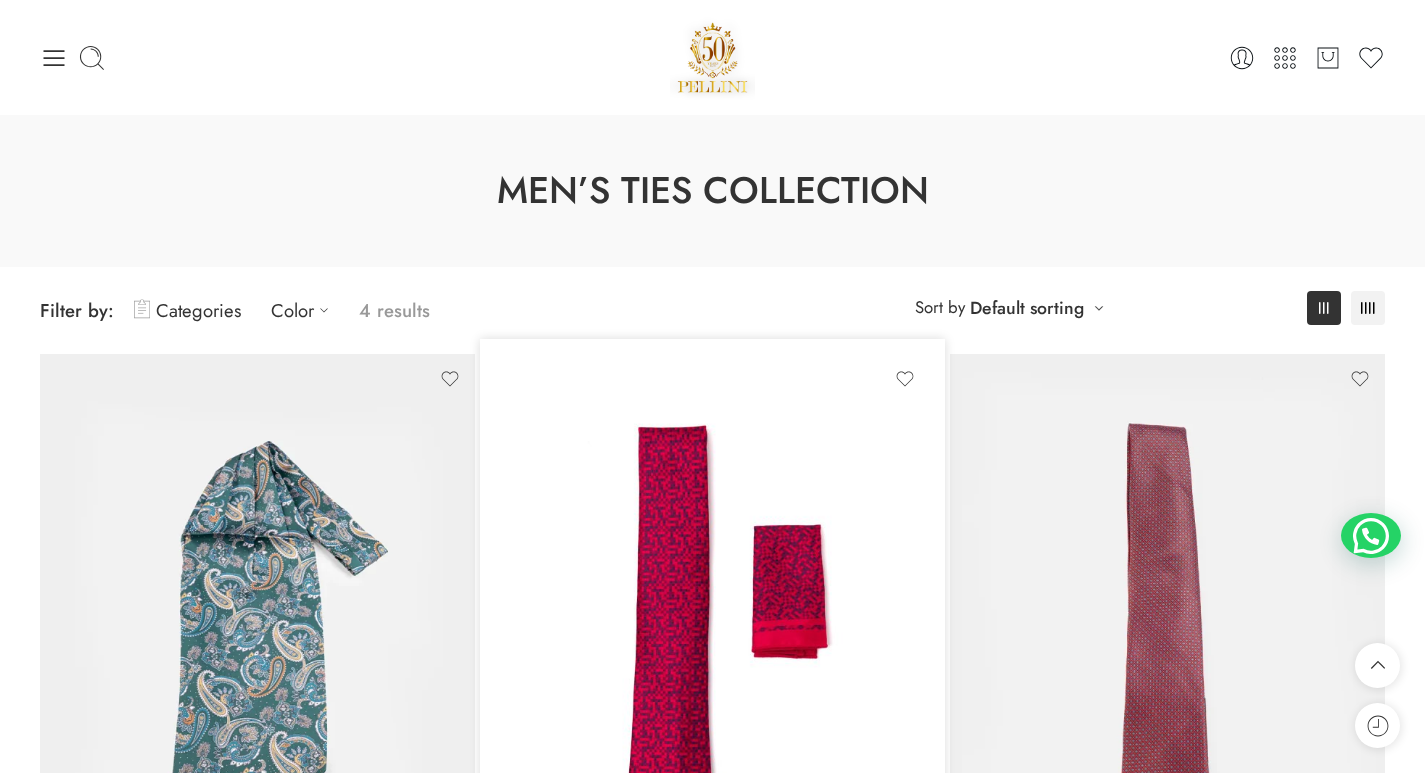scroll, scrollTop: 593, scrollLeft: 0, axis: vertical 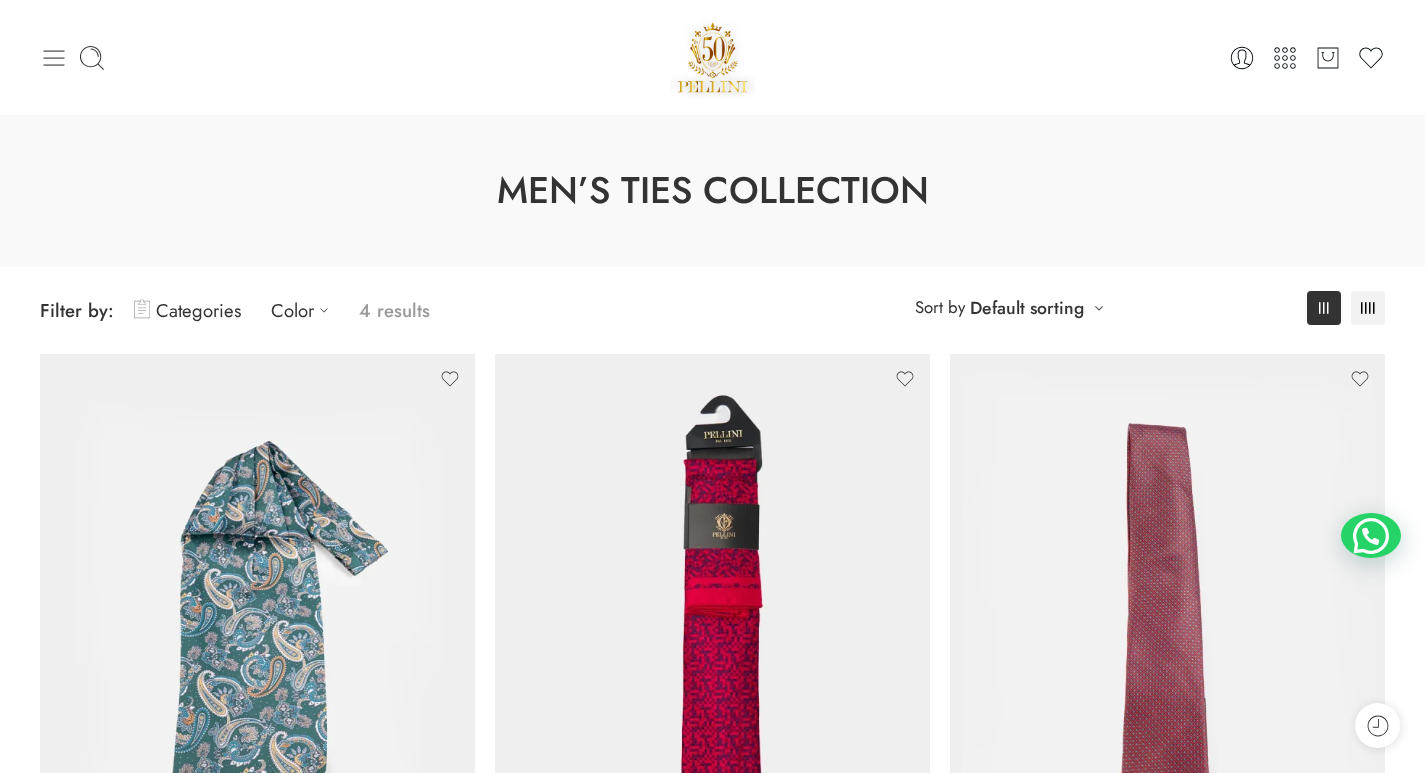 click 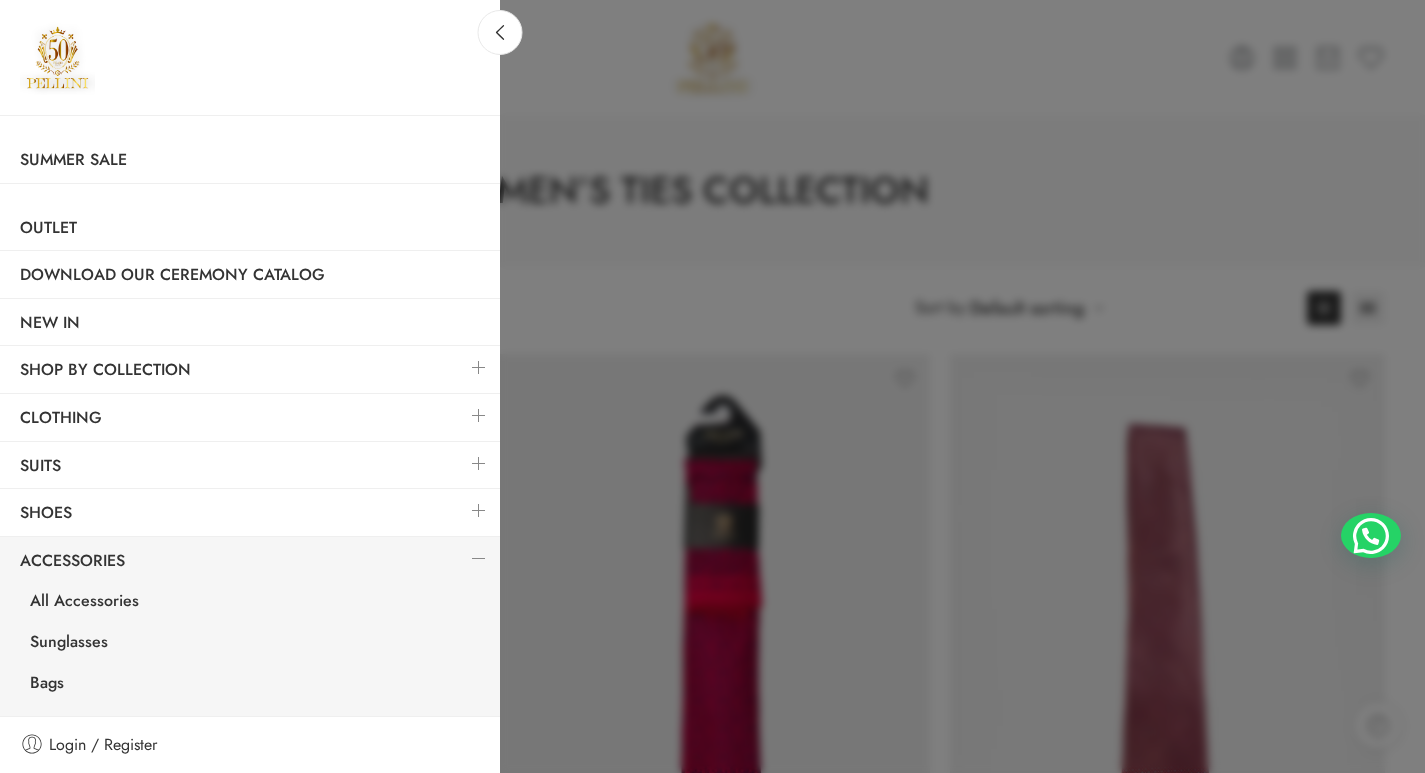 scroll, scrollTop: 198, scrollLeft: 0, axis: vertical 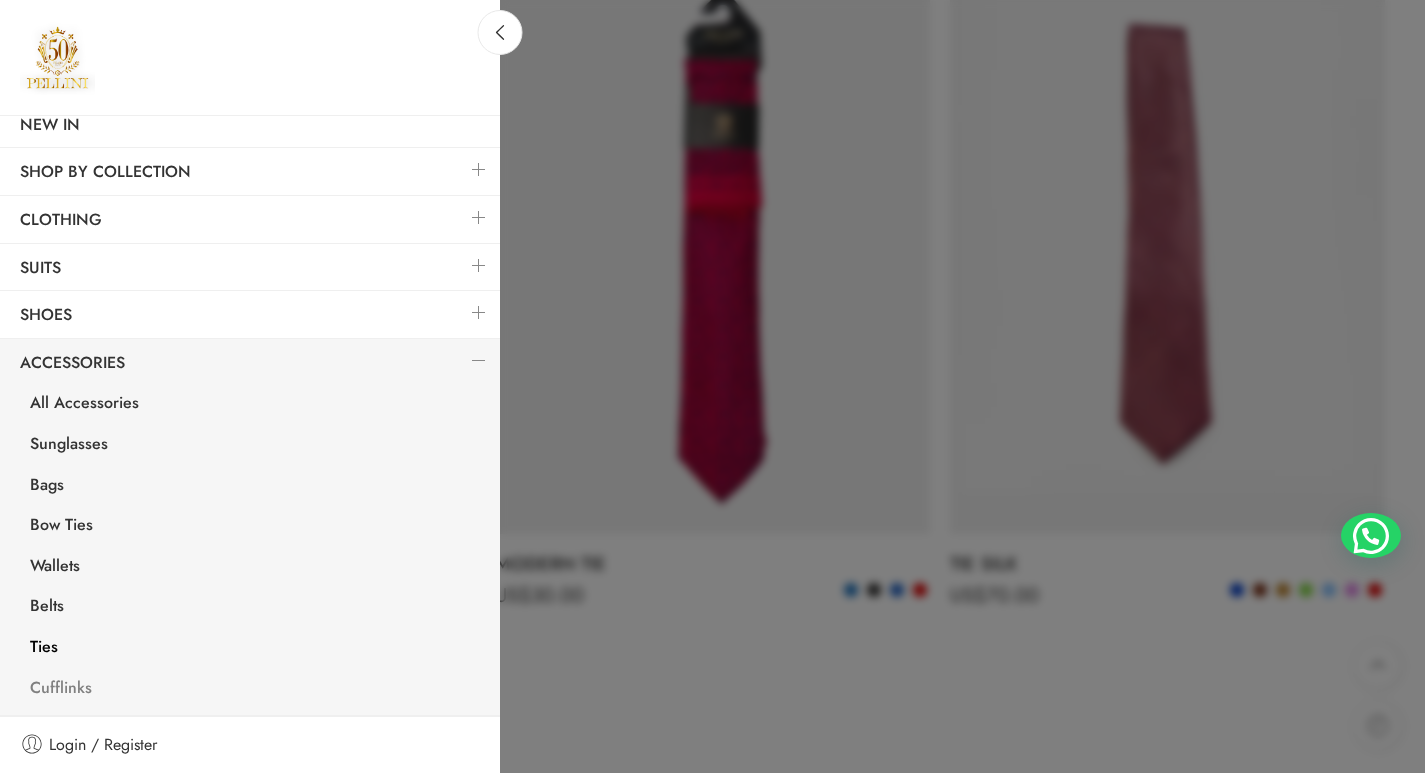 click on "Cufflinks" at bounding box center [255, 690] 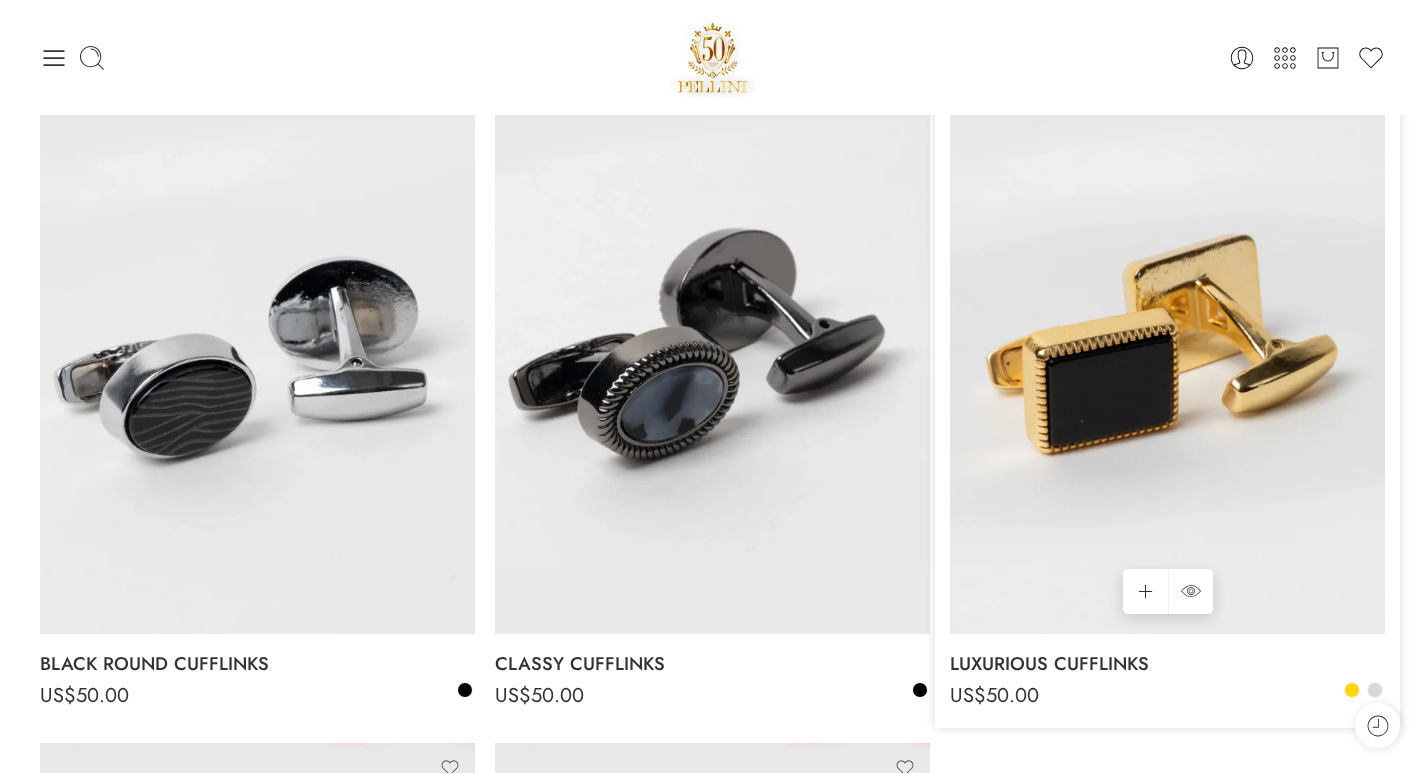 scroll, scrollTop: 400, scrollLeft: 0, axis: vertical 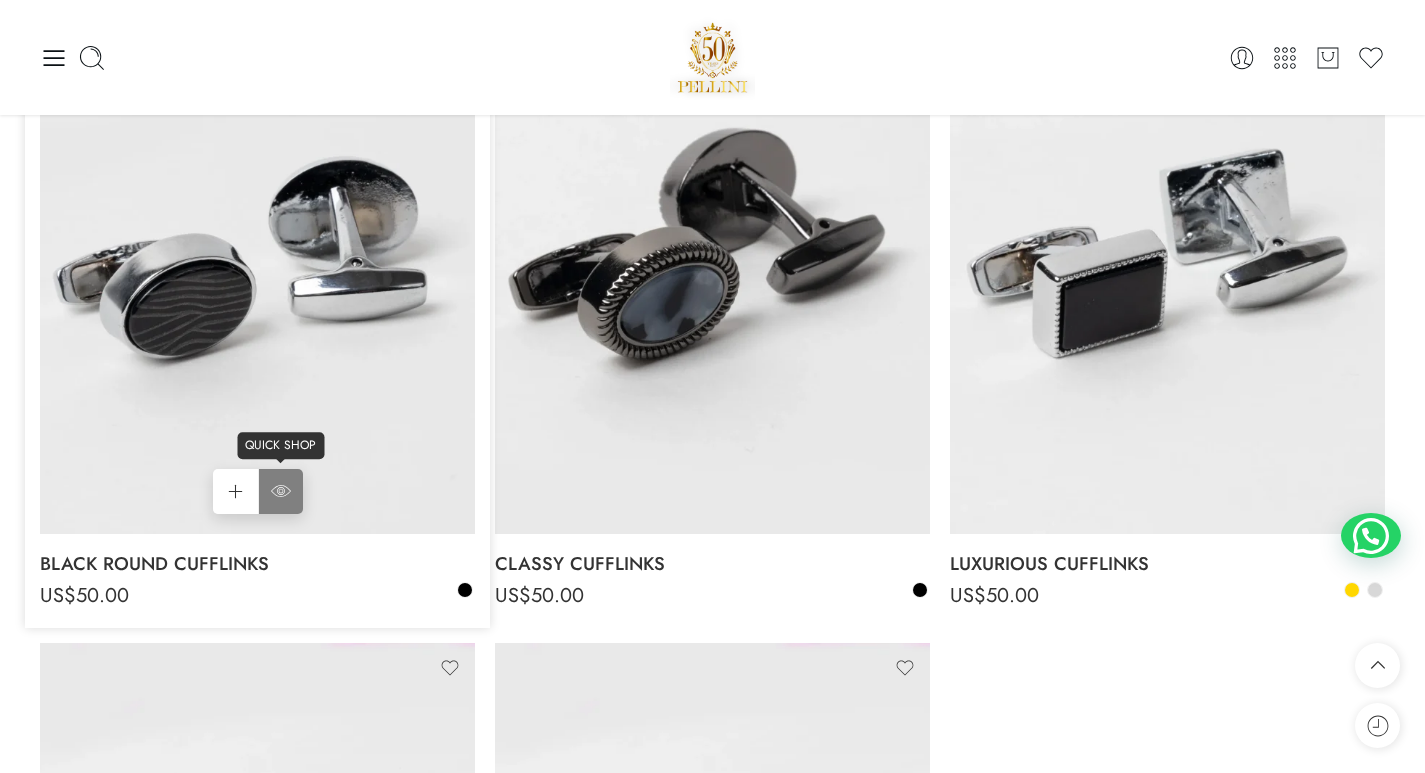 click on "QUICK SHOP" at bounding box center [280, 491] 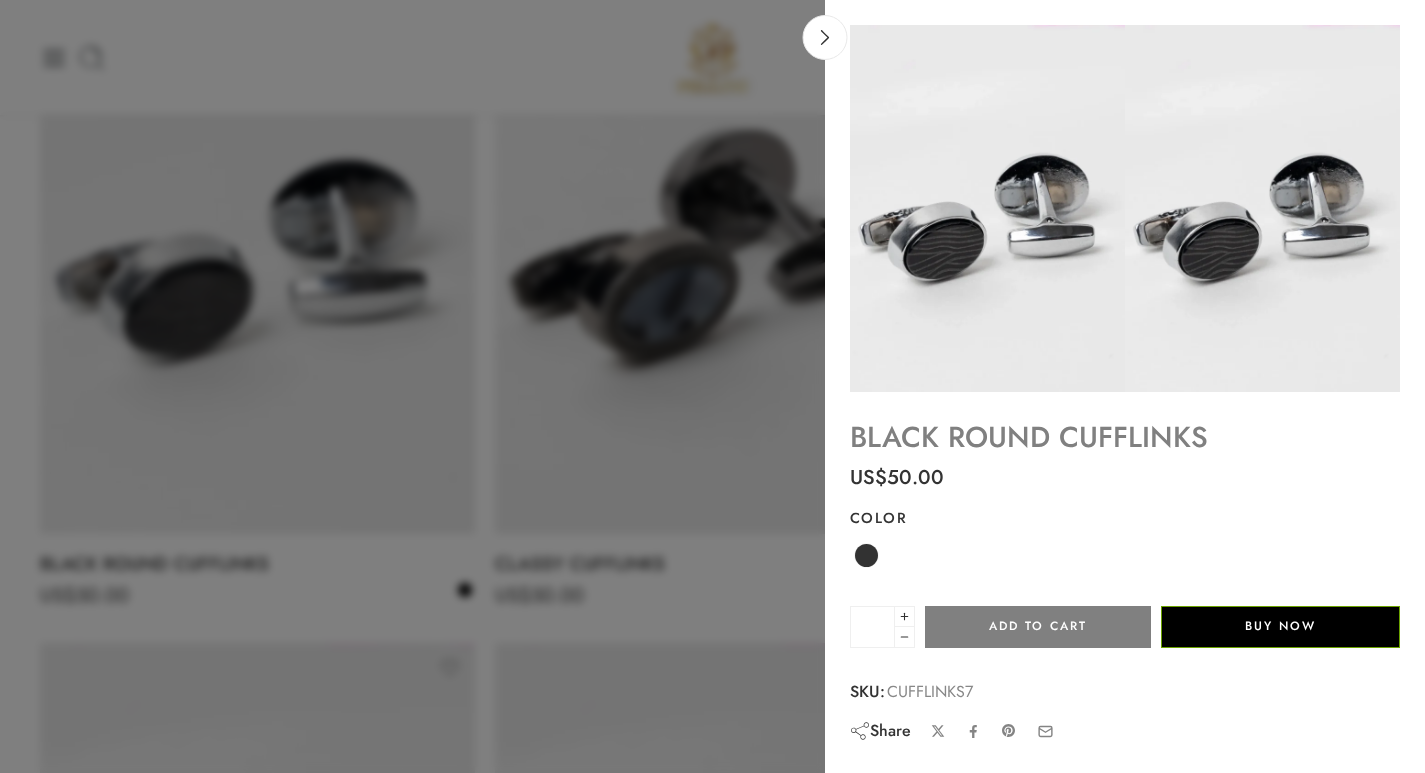 click on "BLACK ROUND CUFFLINKS" at bounding box center (1029, 437) 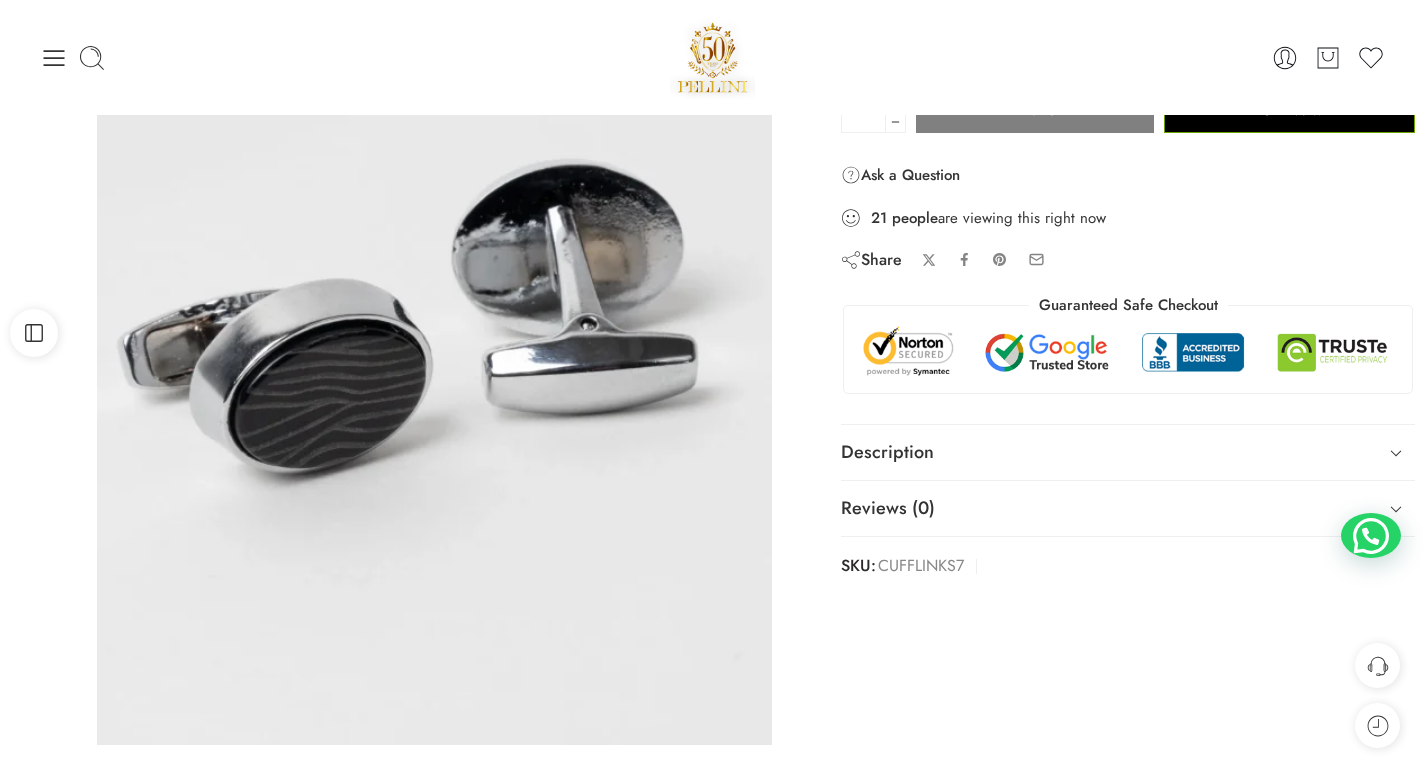 scroll, scrollTop: 0, scrollLeft: 0, axis: both 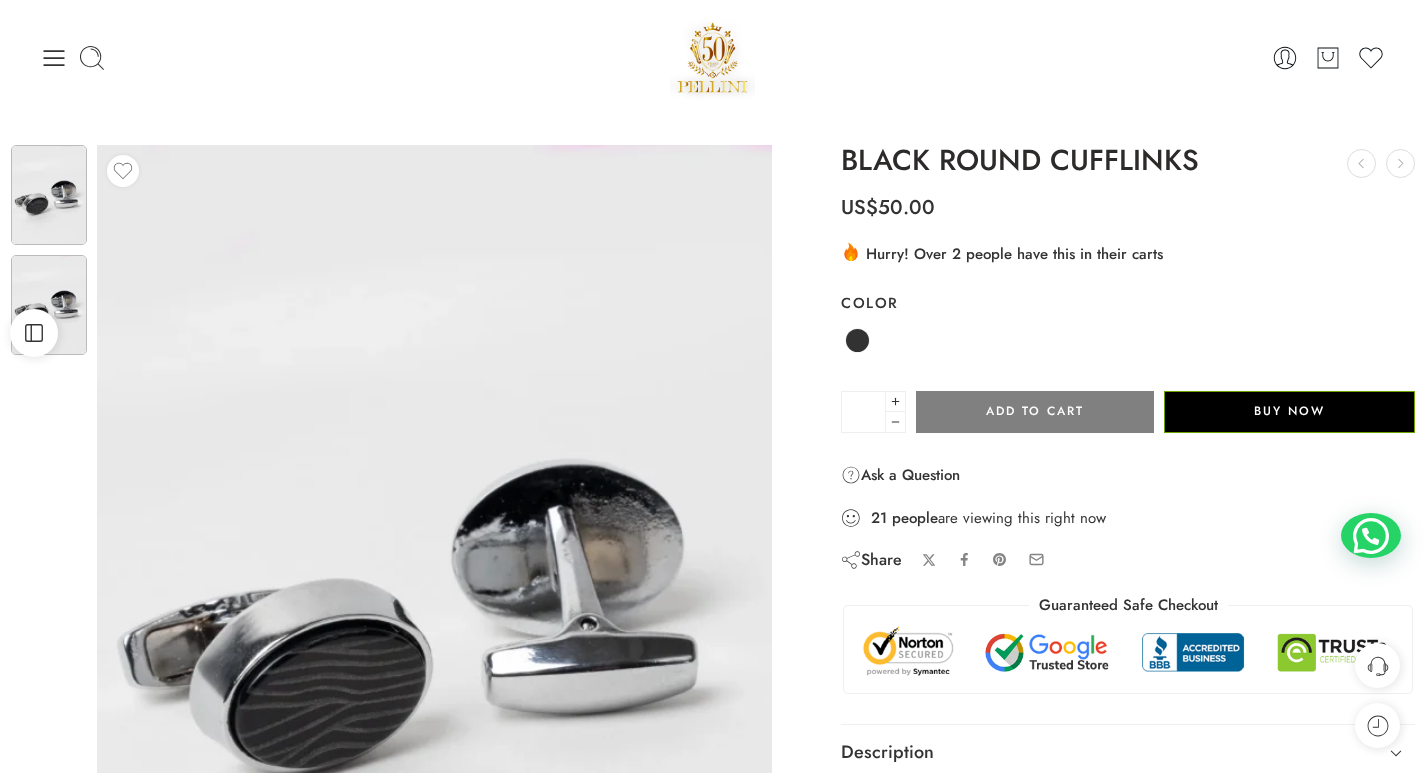 click at bounding box center [49, 305] 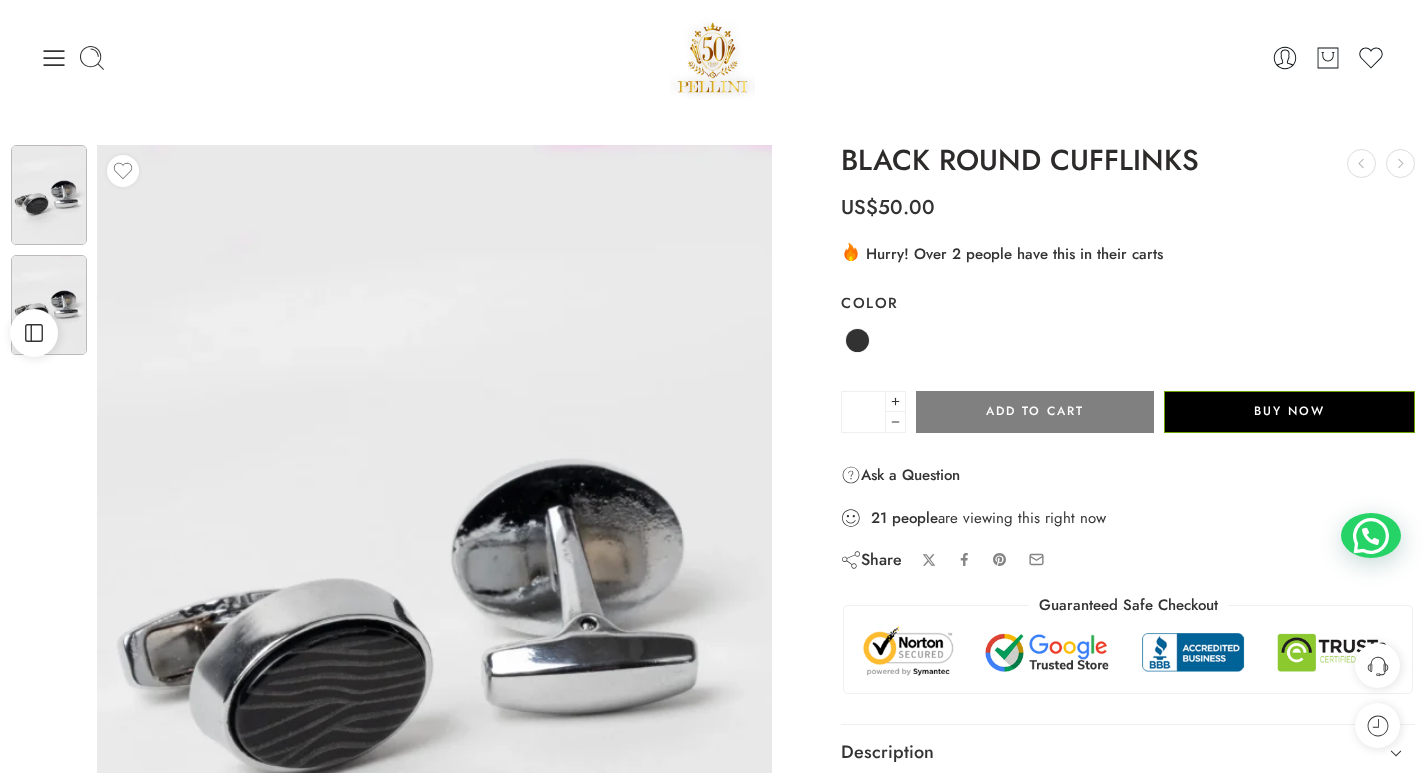 click at bounding box center (49, 195) 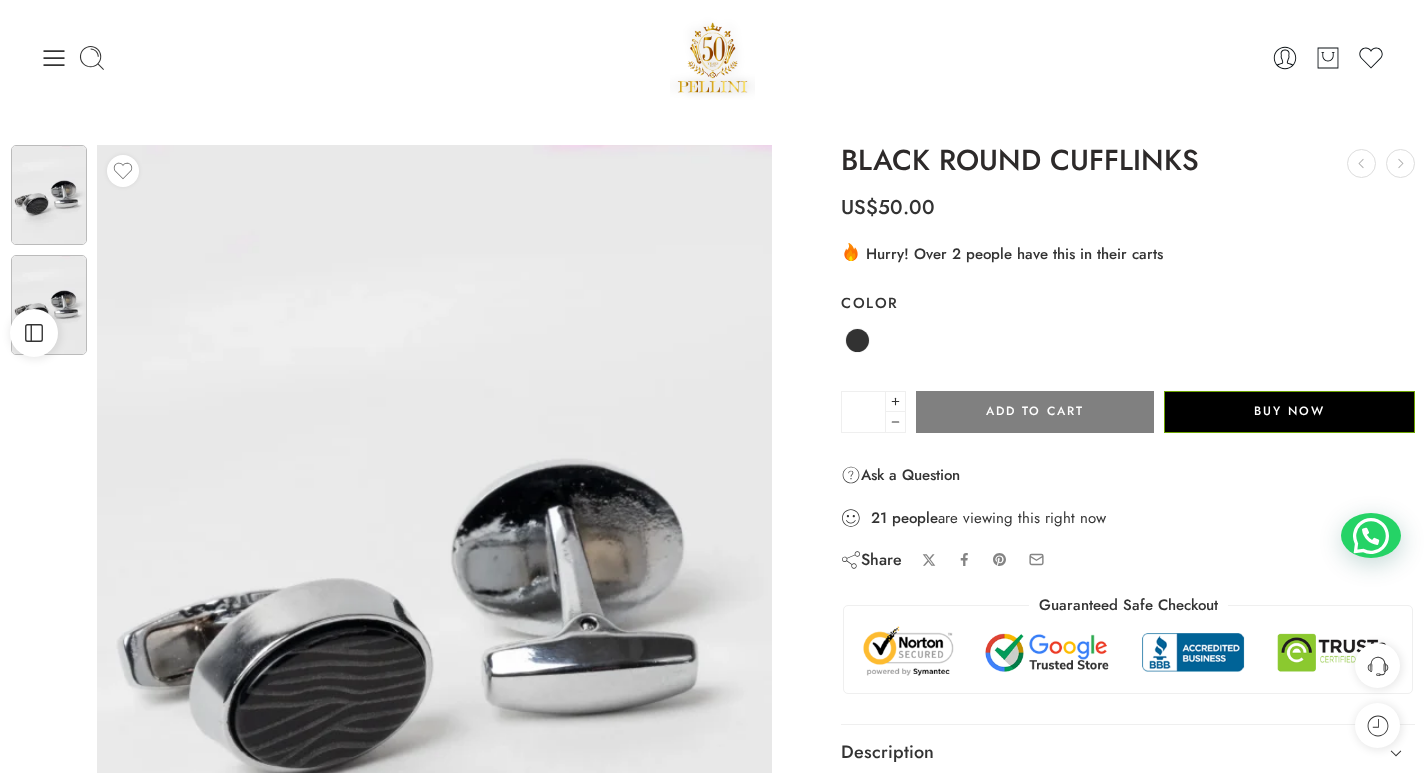 click at bounding box center (49, 305) 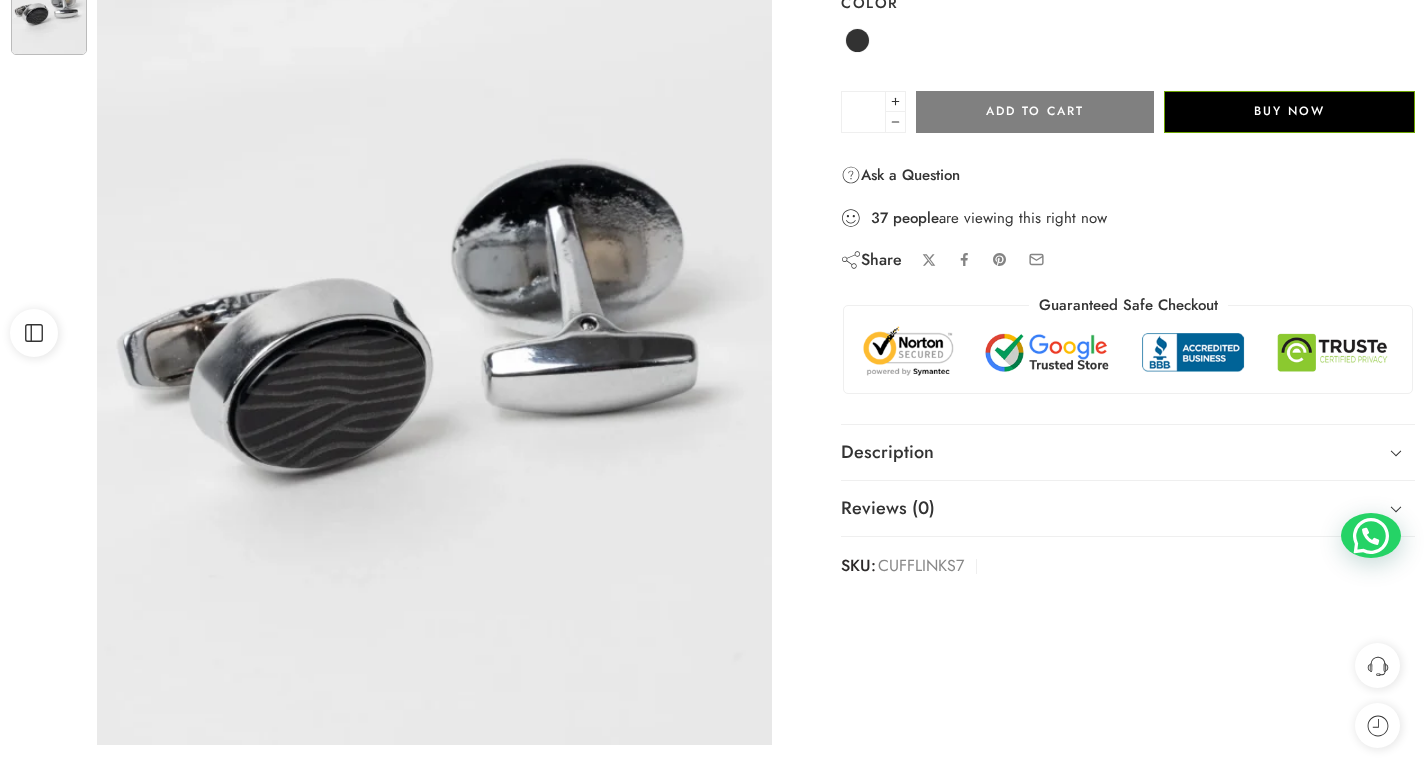 scroll, scrollTop: 0, scrollLeft: 0, axis: both 